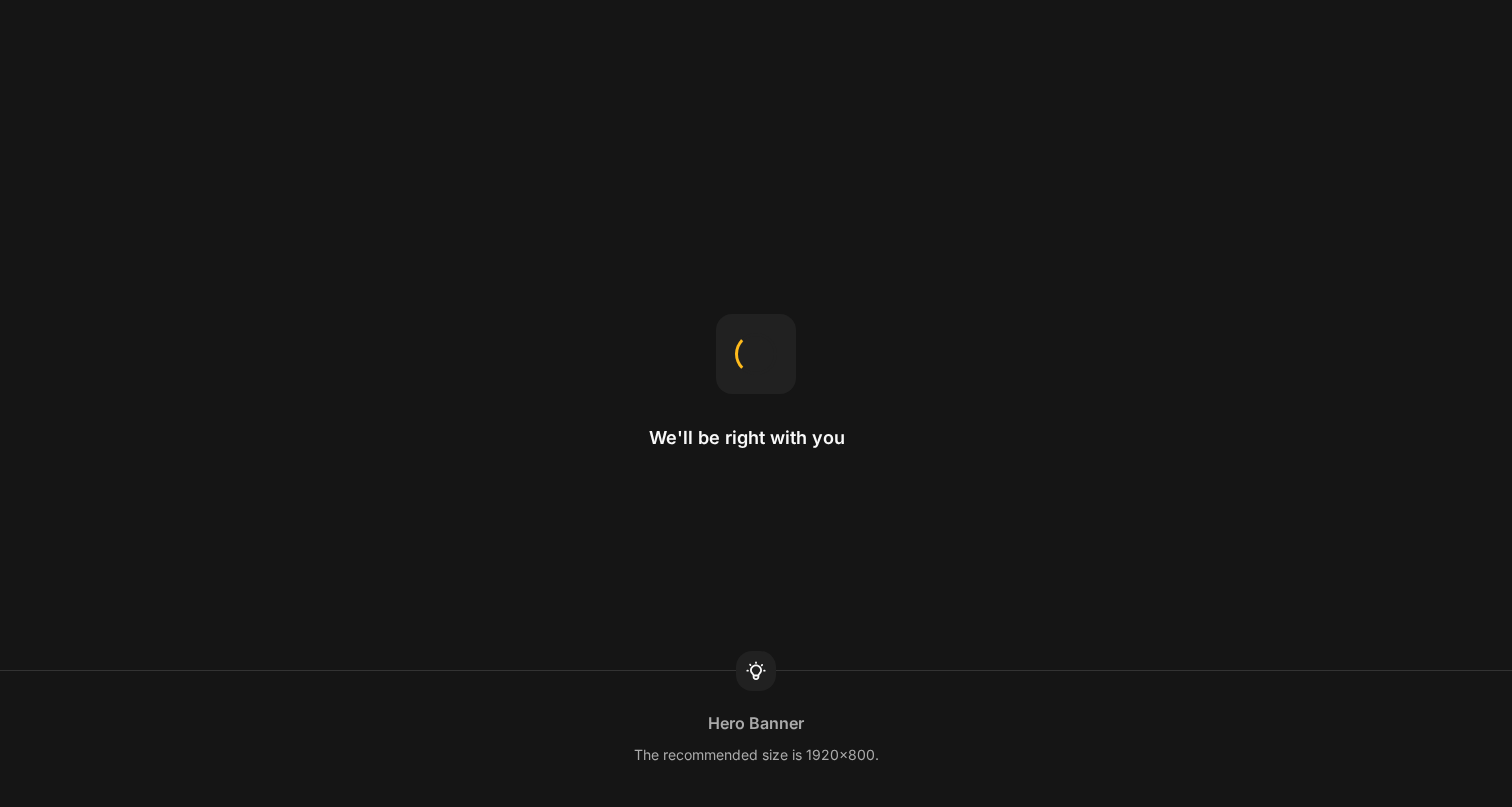 scroll, scrollTop: 0, scrollLeft: 0, axis: both 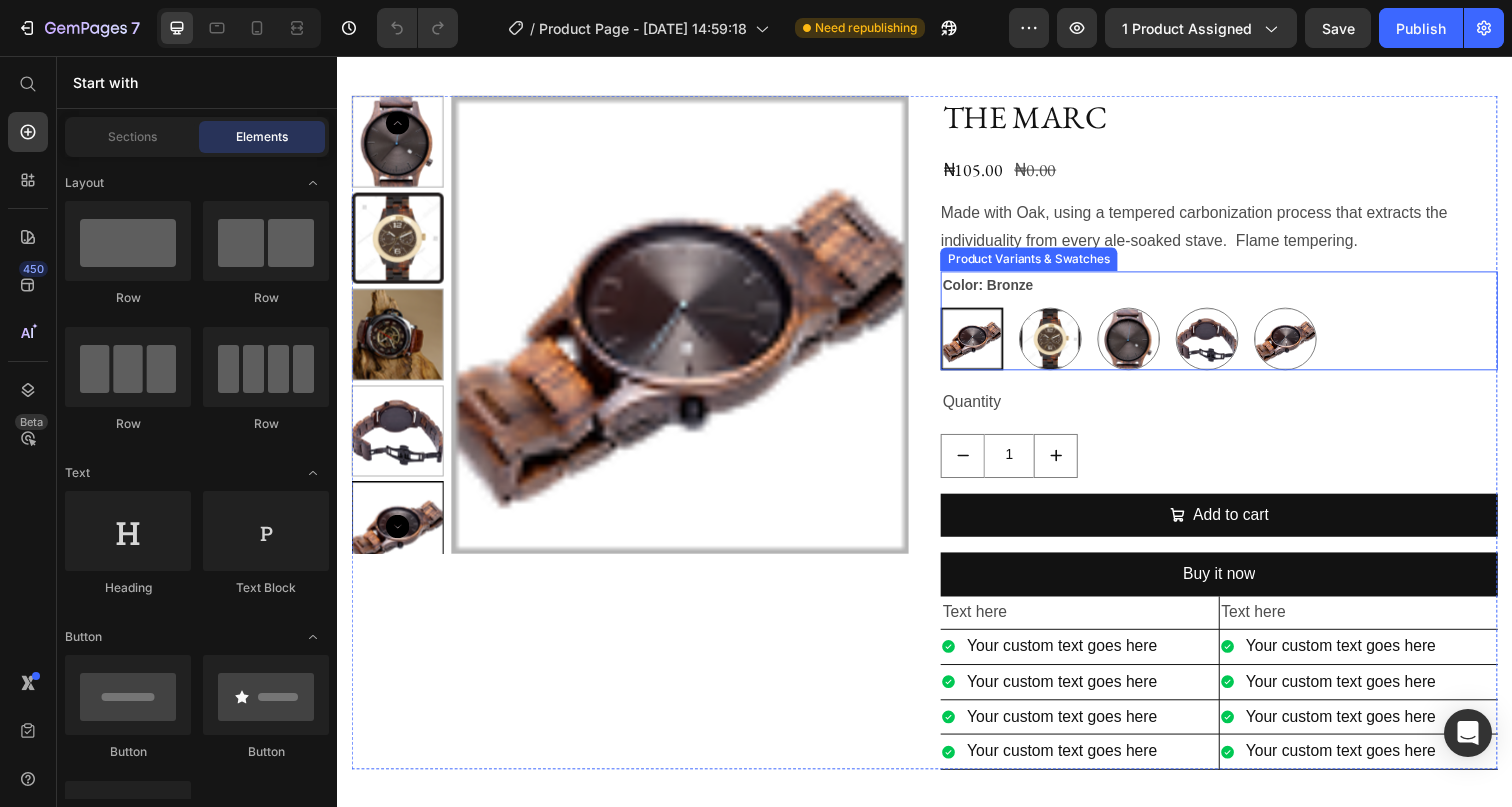click on "Bronze Bronze Brown Brown Biege Biege [PERSON_NAME] Black Black" at bounding box center [1237, 345] 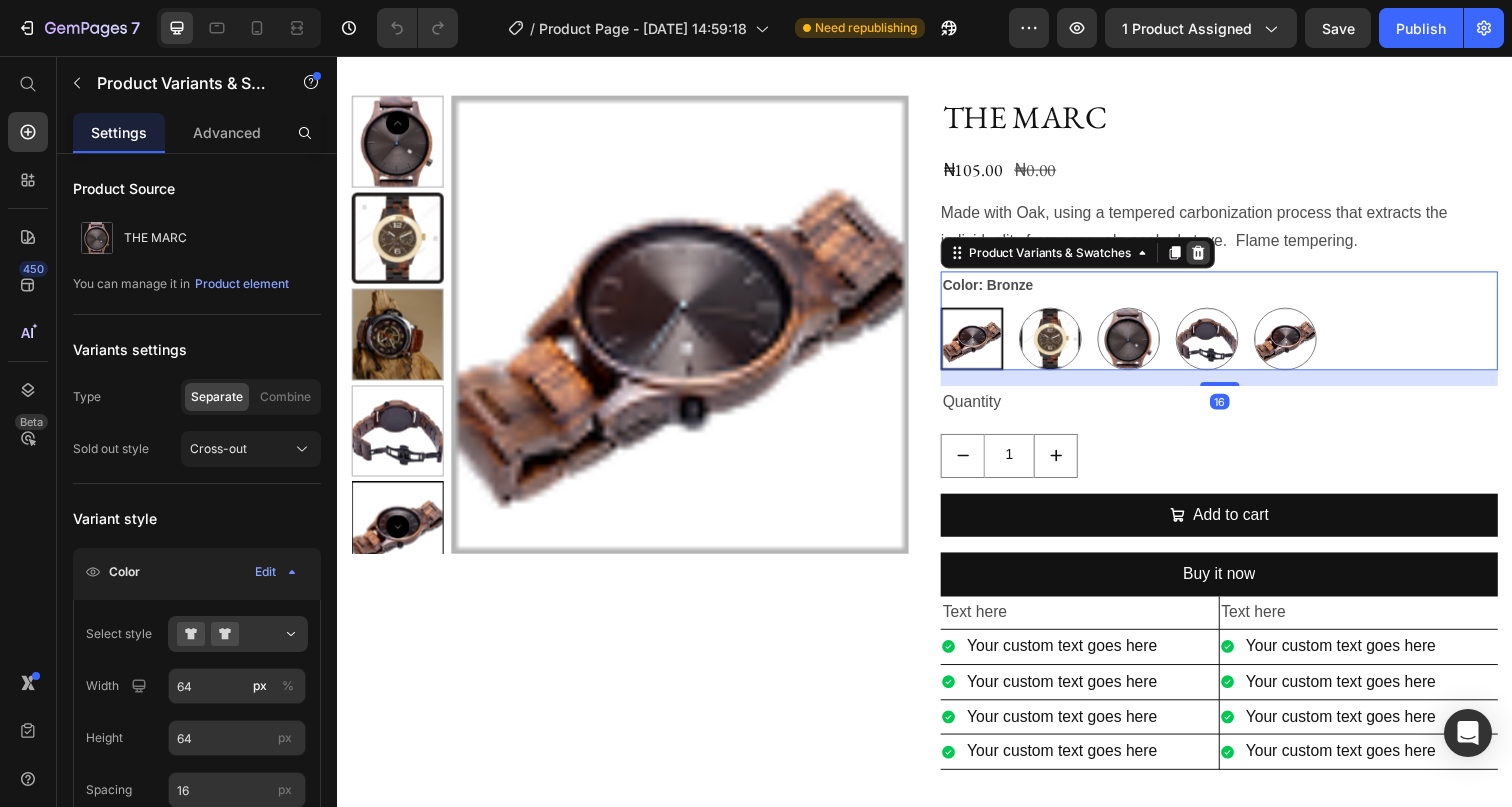 click 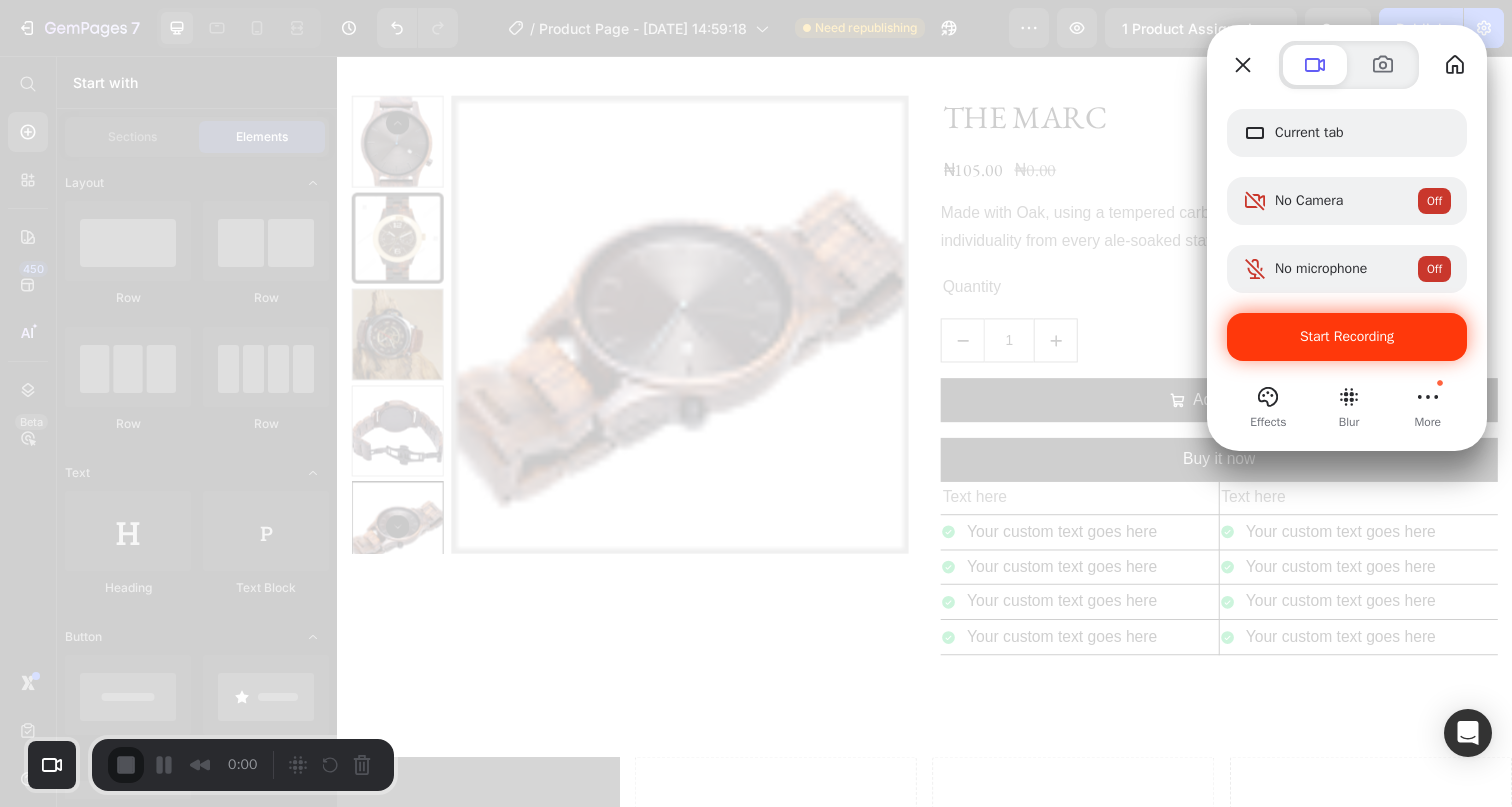 click on "Start Recording" at bounding box center [1347, 336] 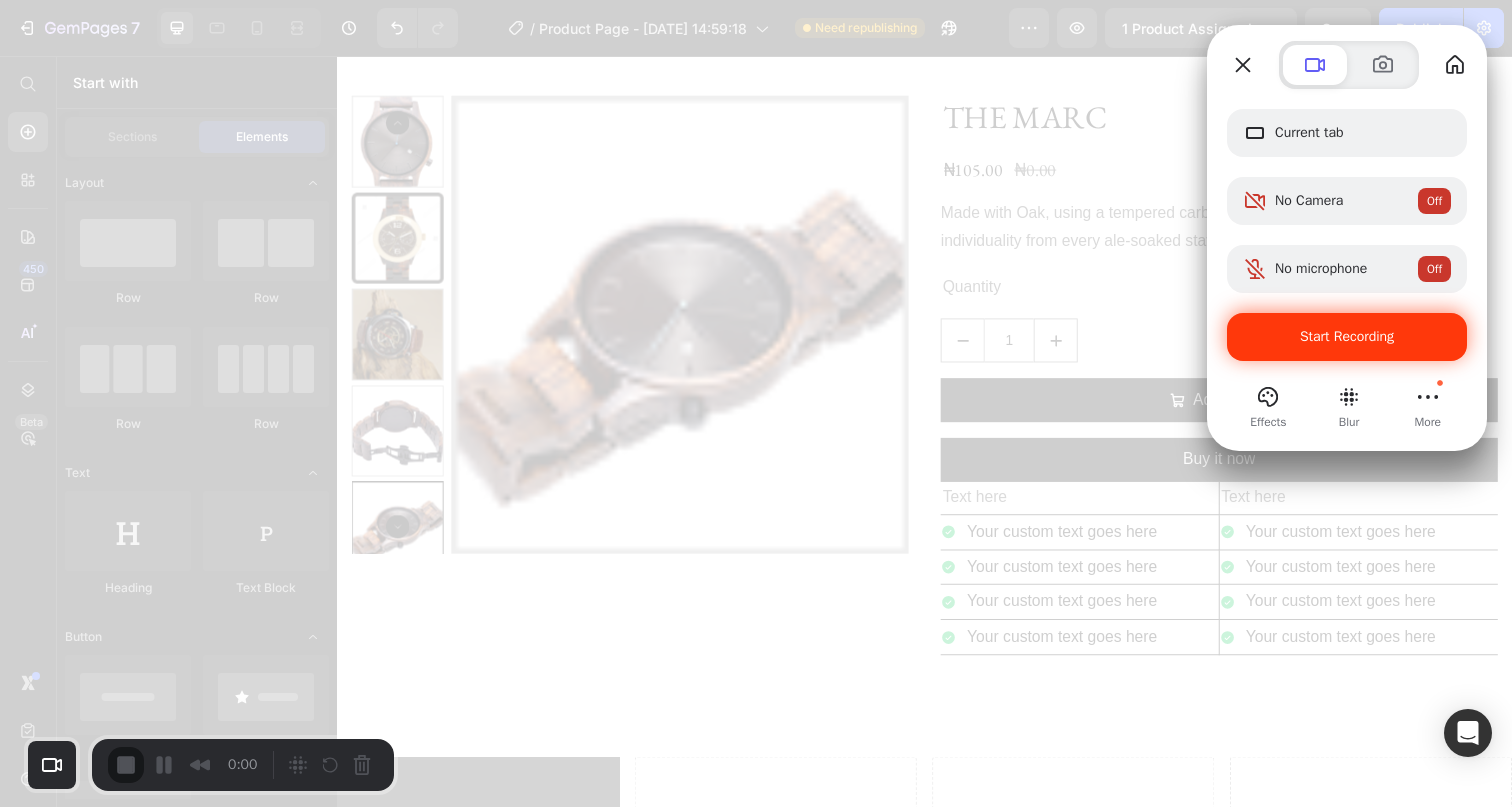 click on "Yes, proceed" at bounding box center (423, 1804) 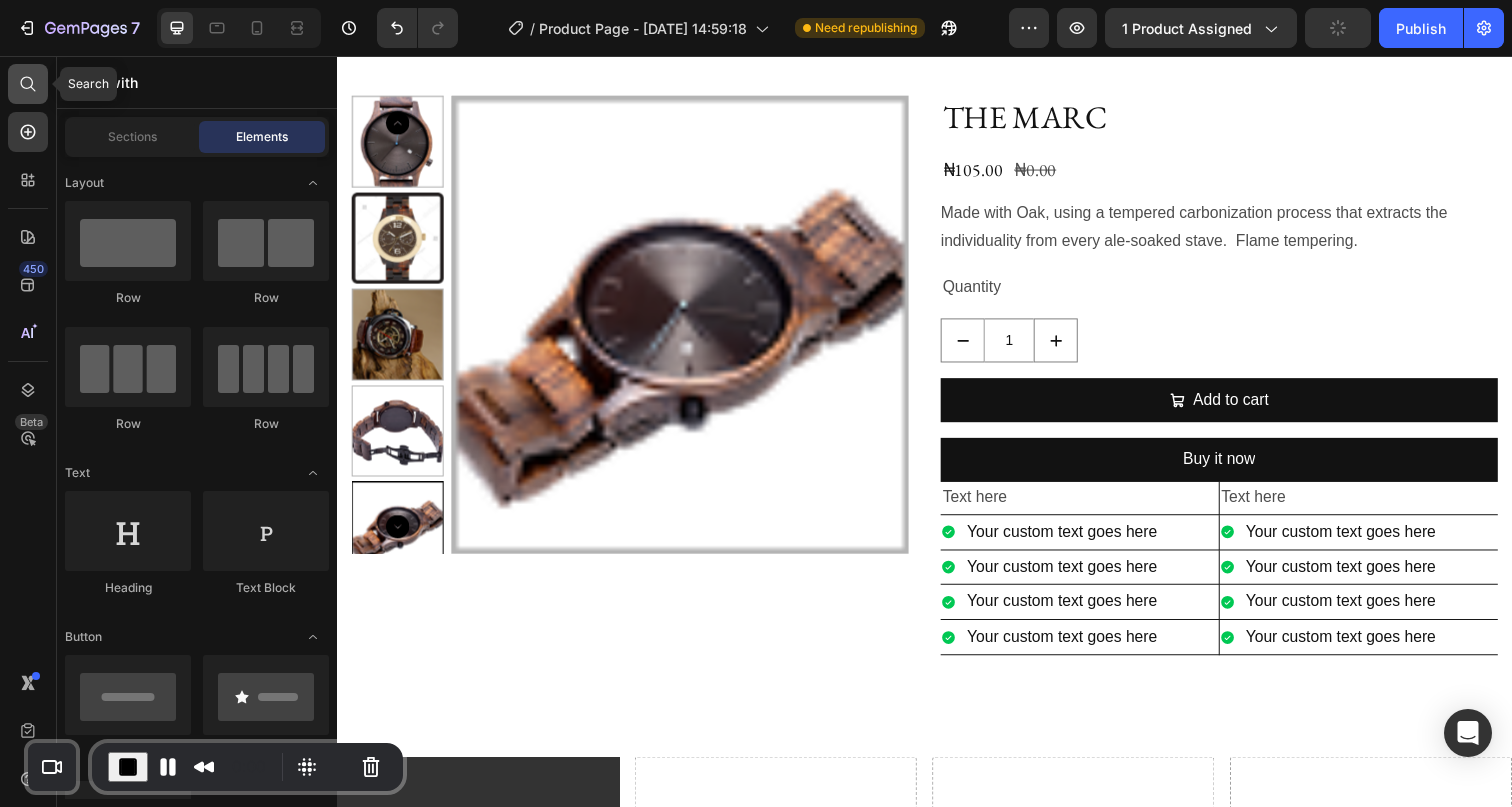 click 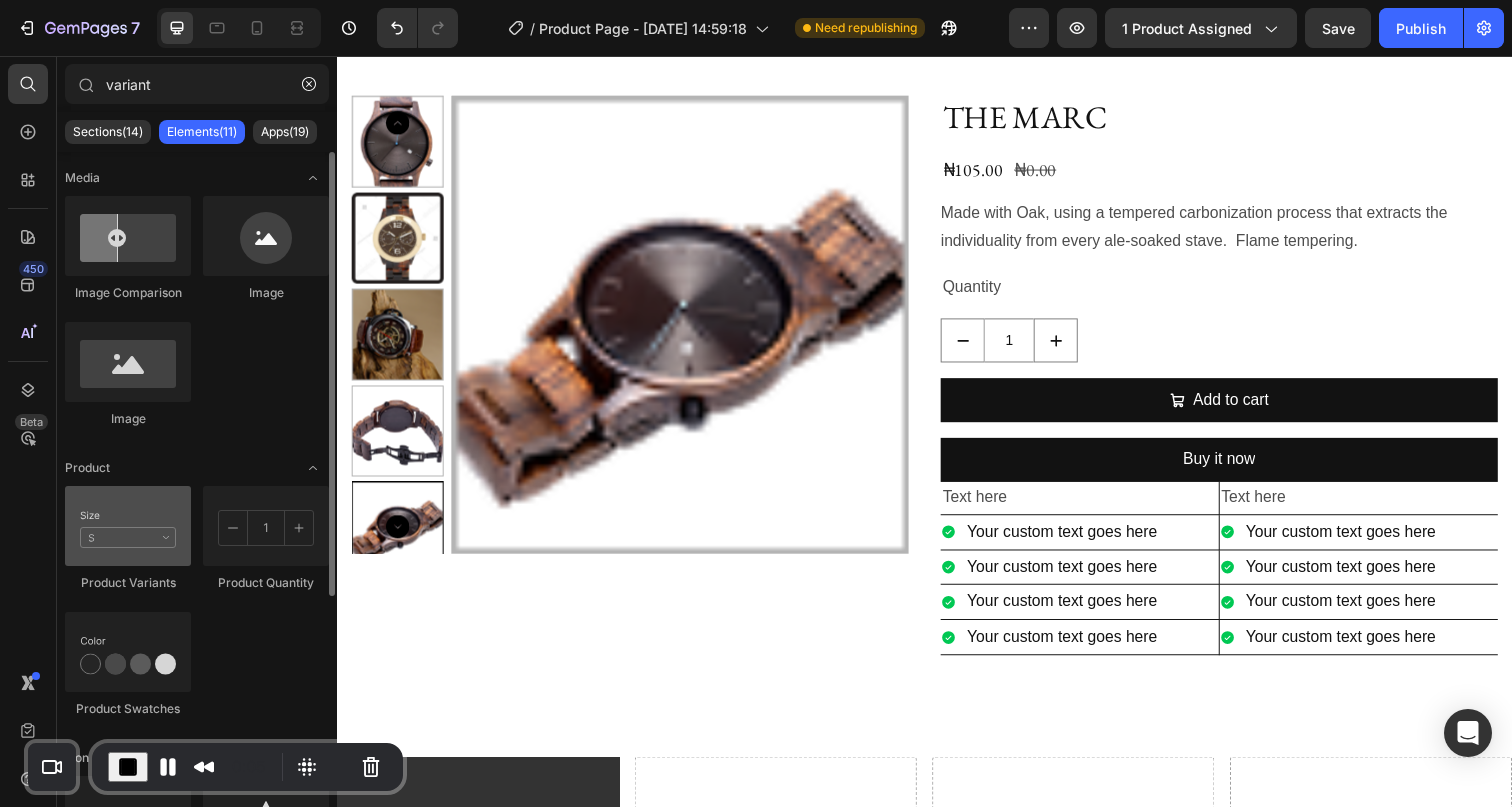 type on "variant" 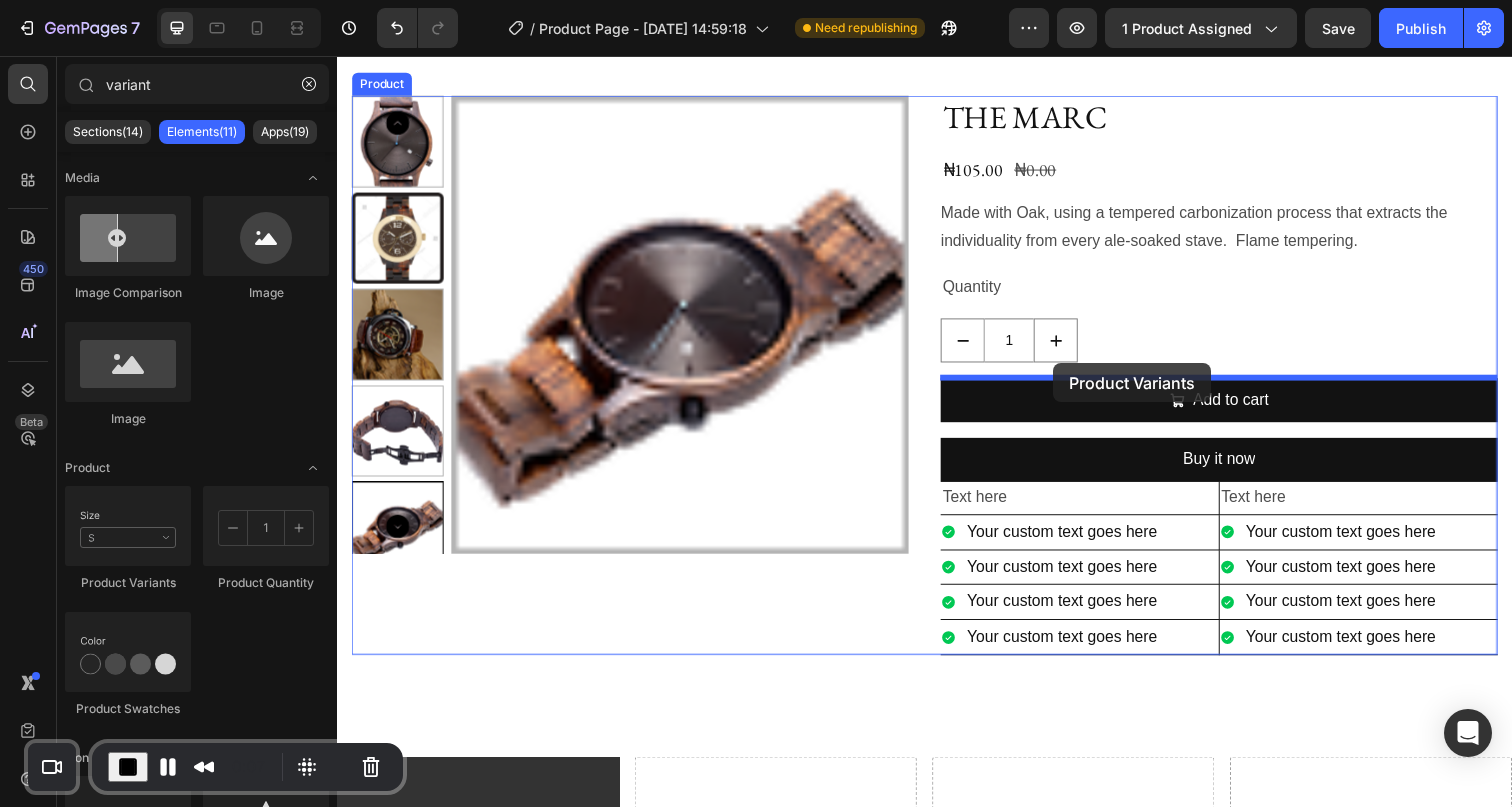 drag, startPoint x: 487, startPoint y: 583, endPoint x: 1068, endPoint y: 370, distance: 618.81335 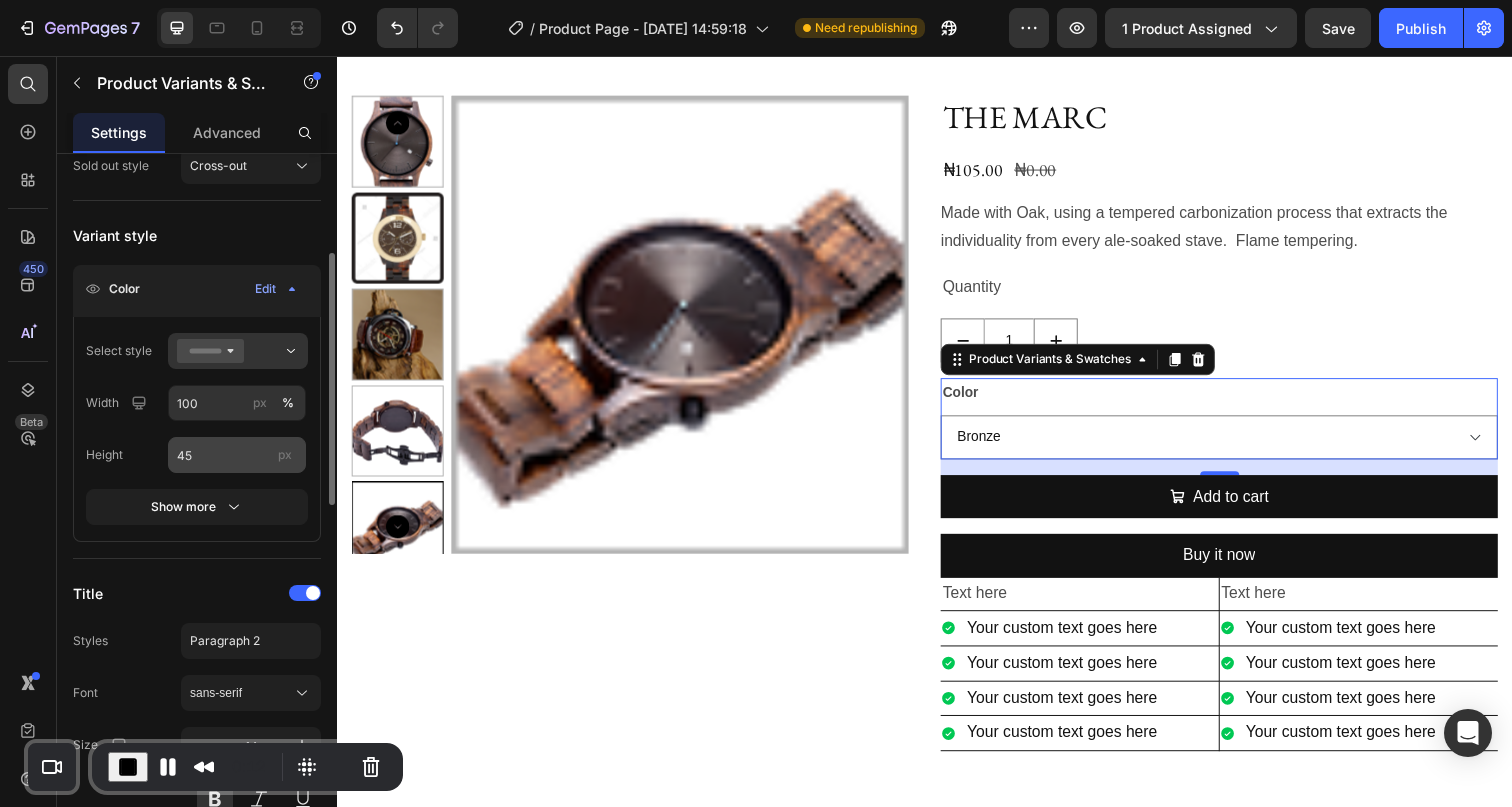 scroll, scrollTop: 282, scrollLeft: 0, axis: vertical 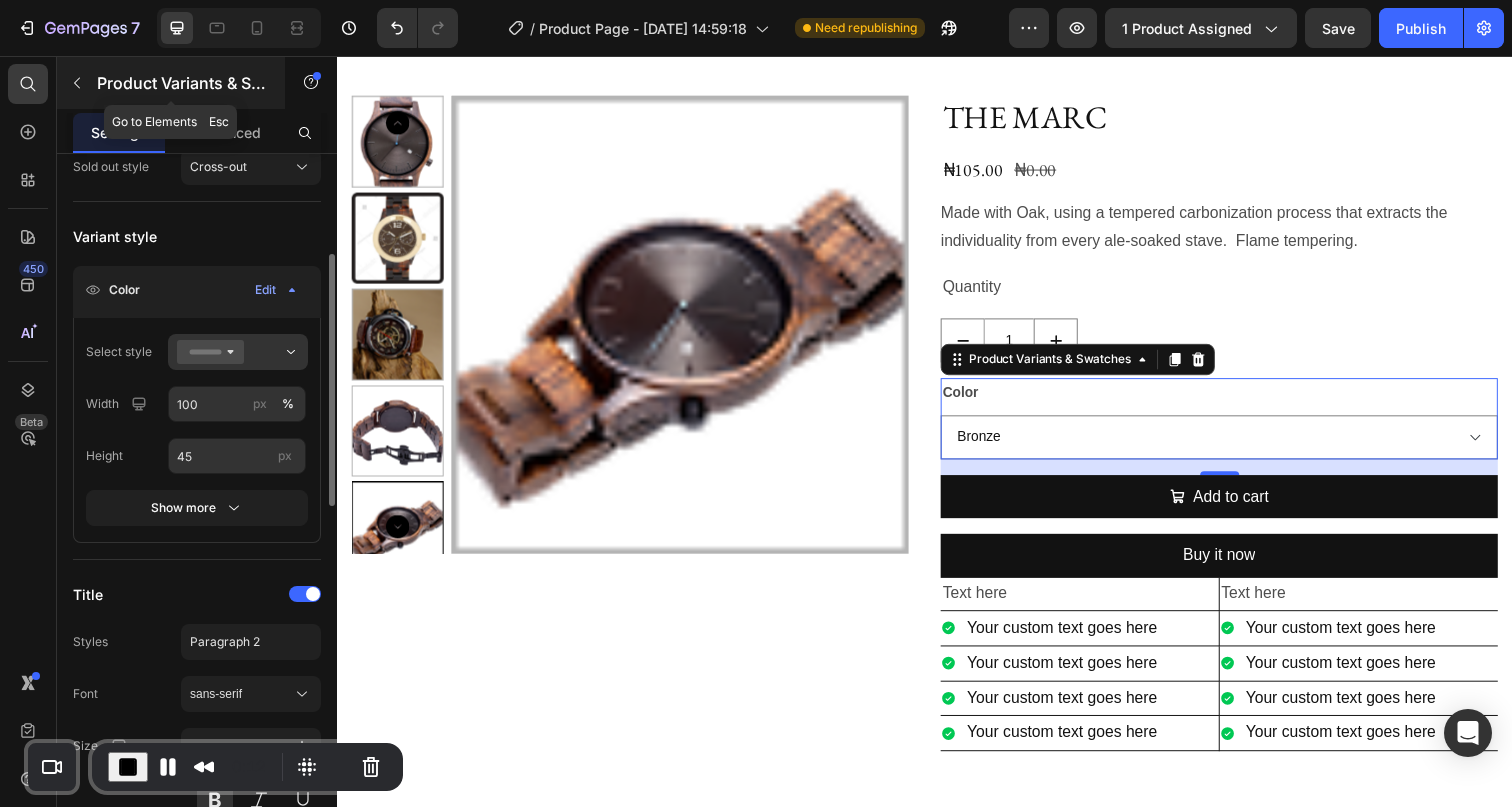 click at bounding box center (77, 83) 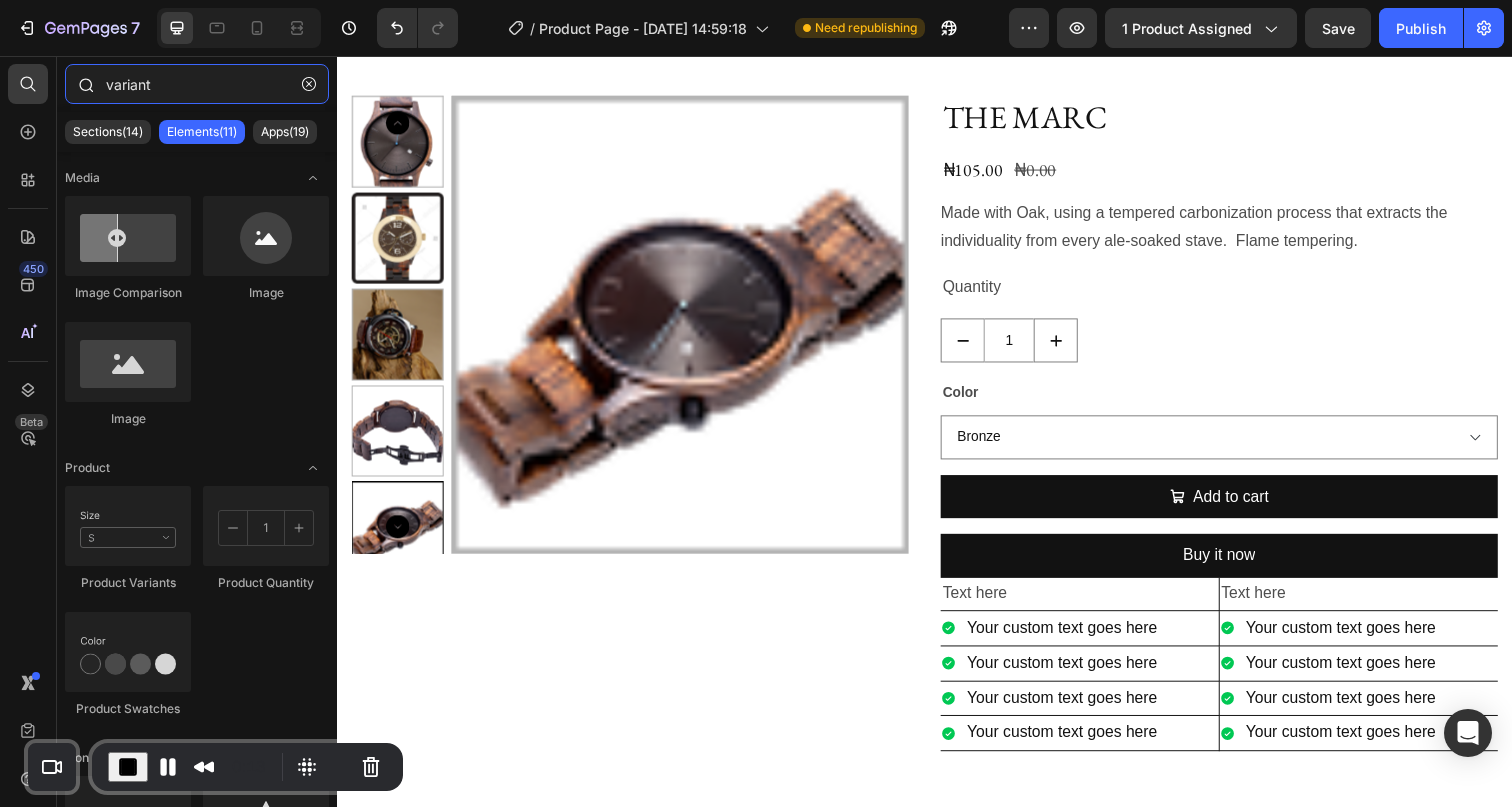 click on "variant" at bounding box center (197, 84) 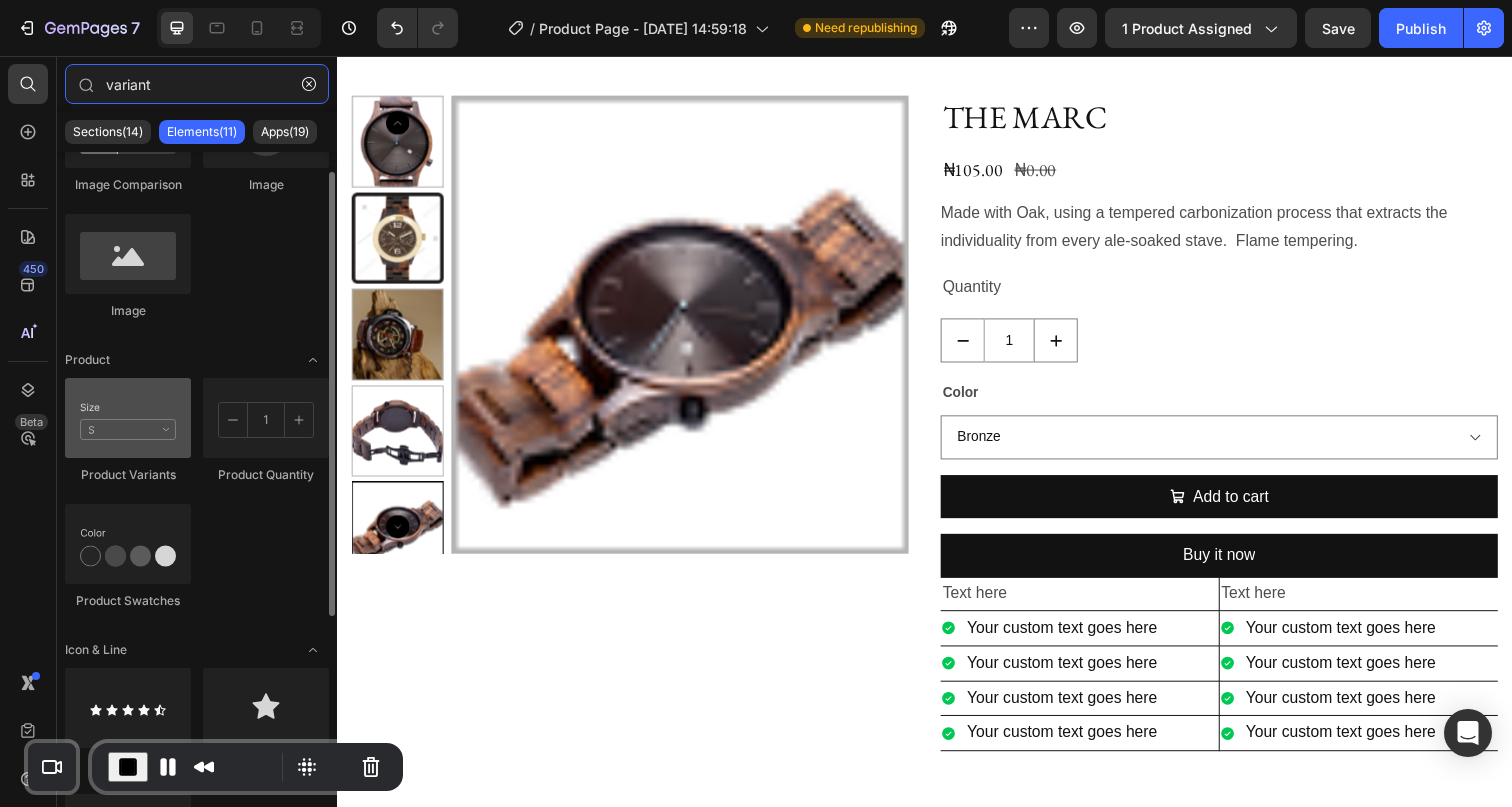 scroll, scrollTop: 162, scrollLeft: 0, axis: vertical 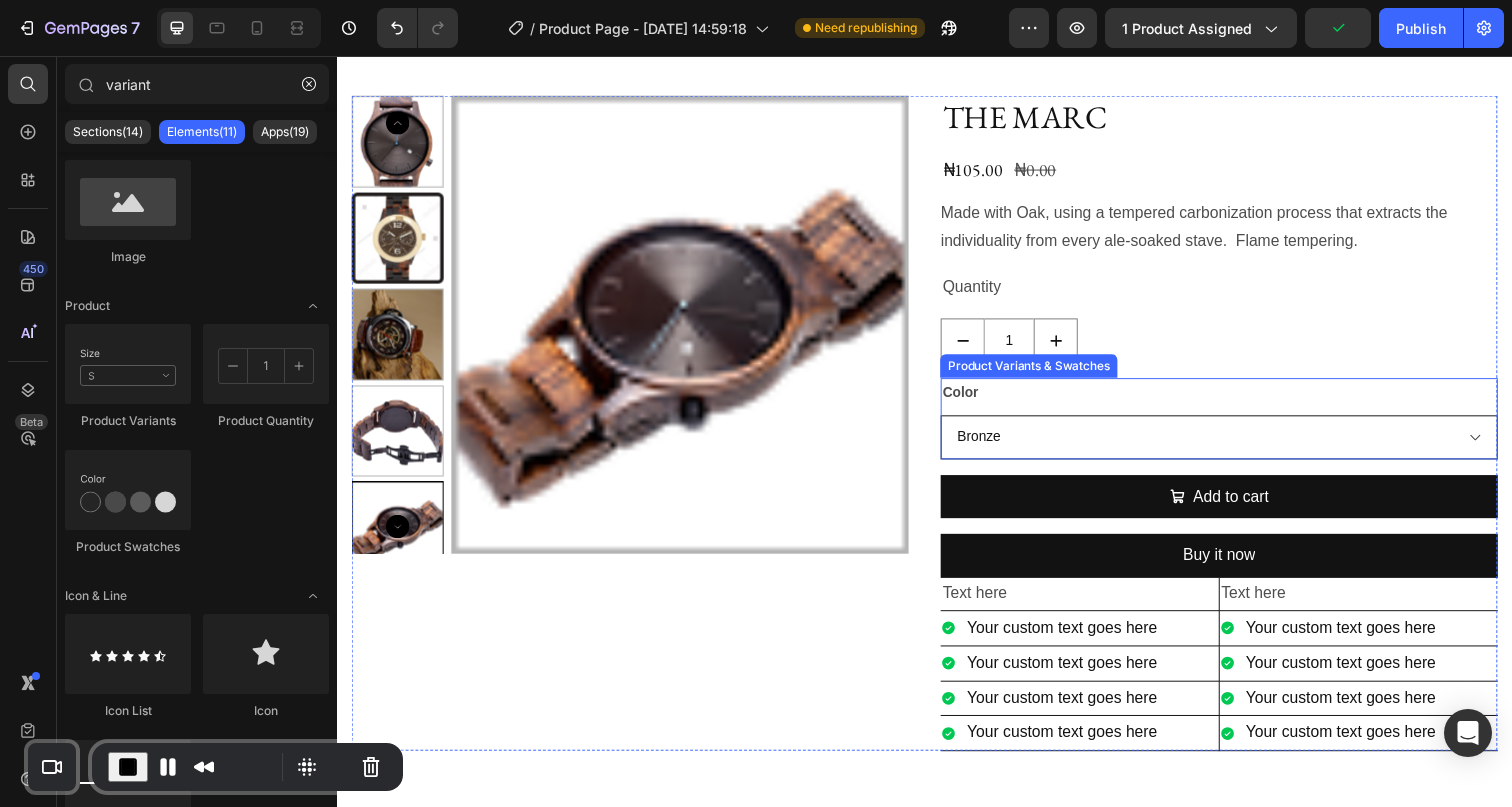 click on "Bronze Brown Biege Gray Black" at bounding box center [1237, 445] 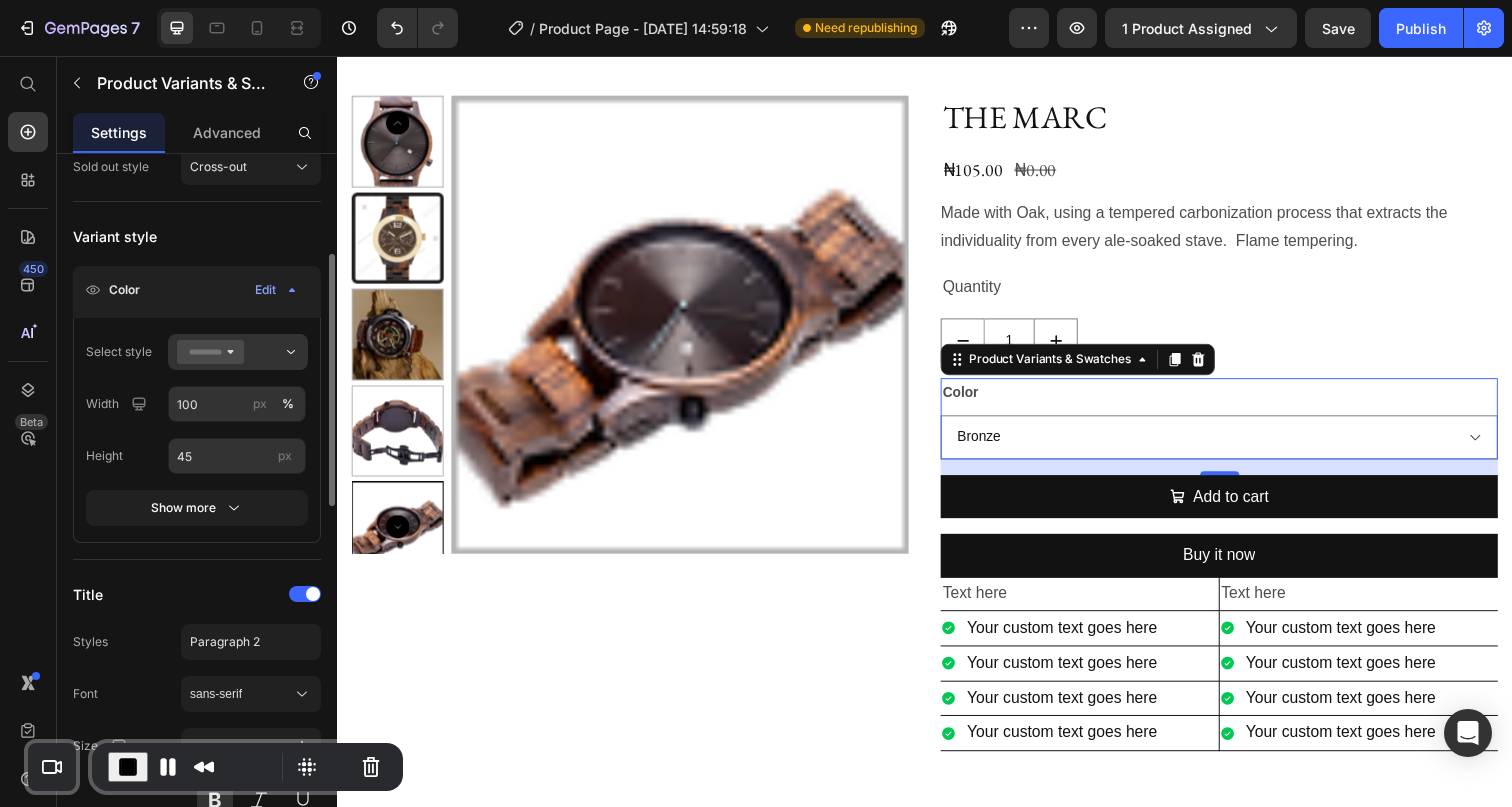 click on "Color Edit" 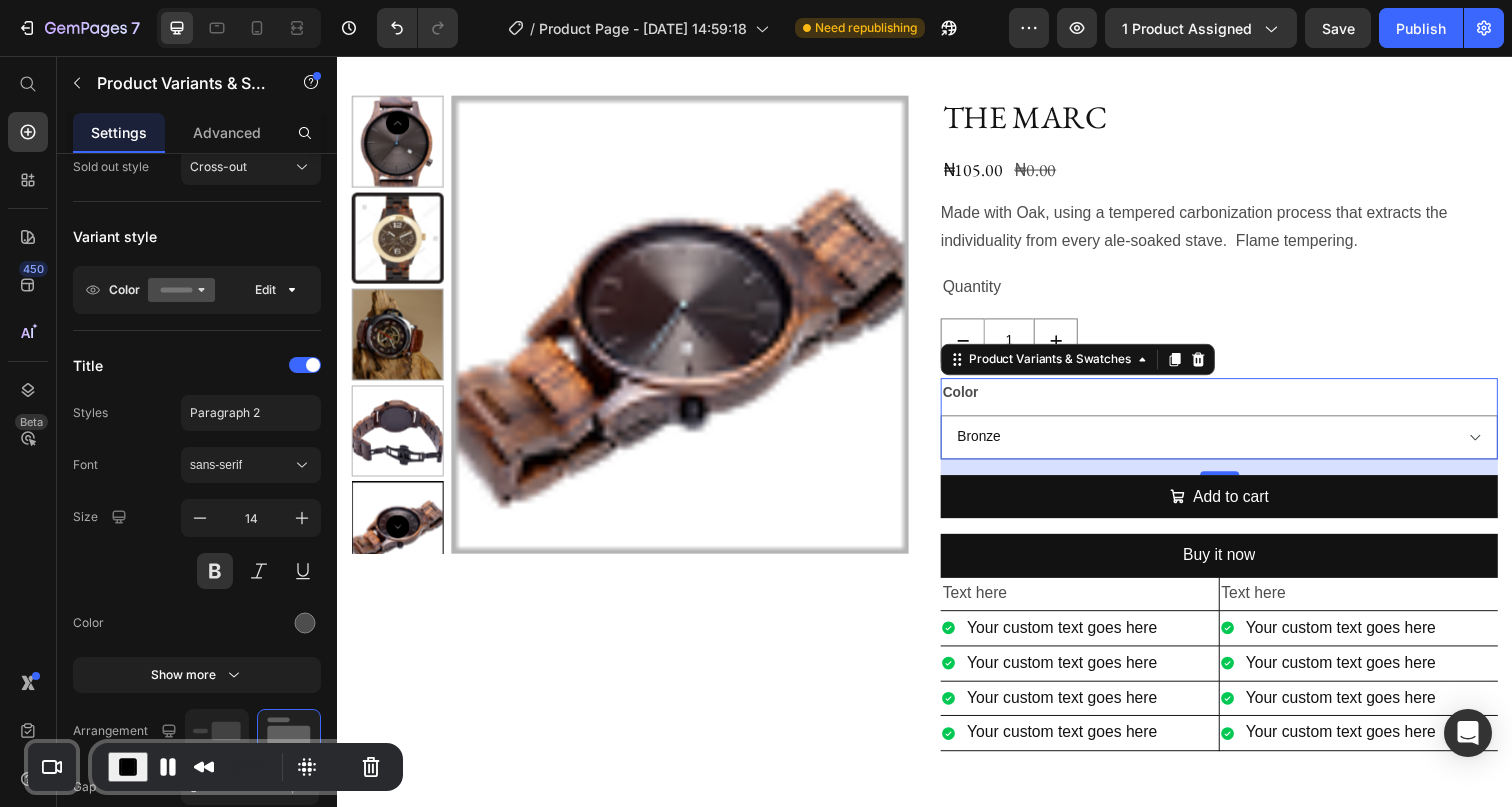 click on "Color Bronze Brown Biege Gray Black" at bounding box center (1237, 426) 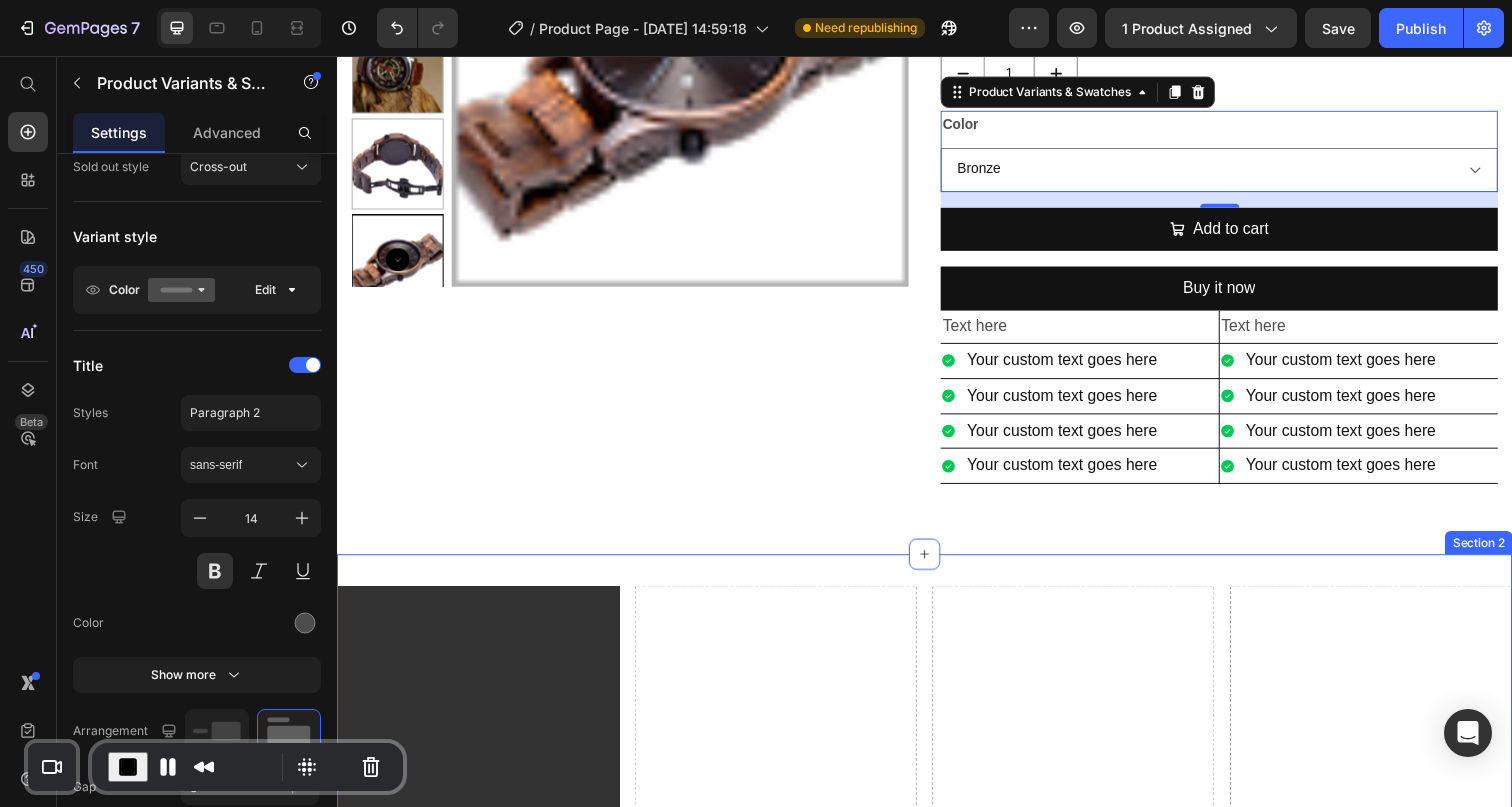 scroll, scrollTop: 355, scrollLeft: 0, axis: vertical 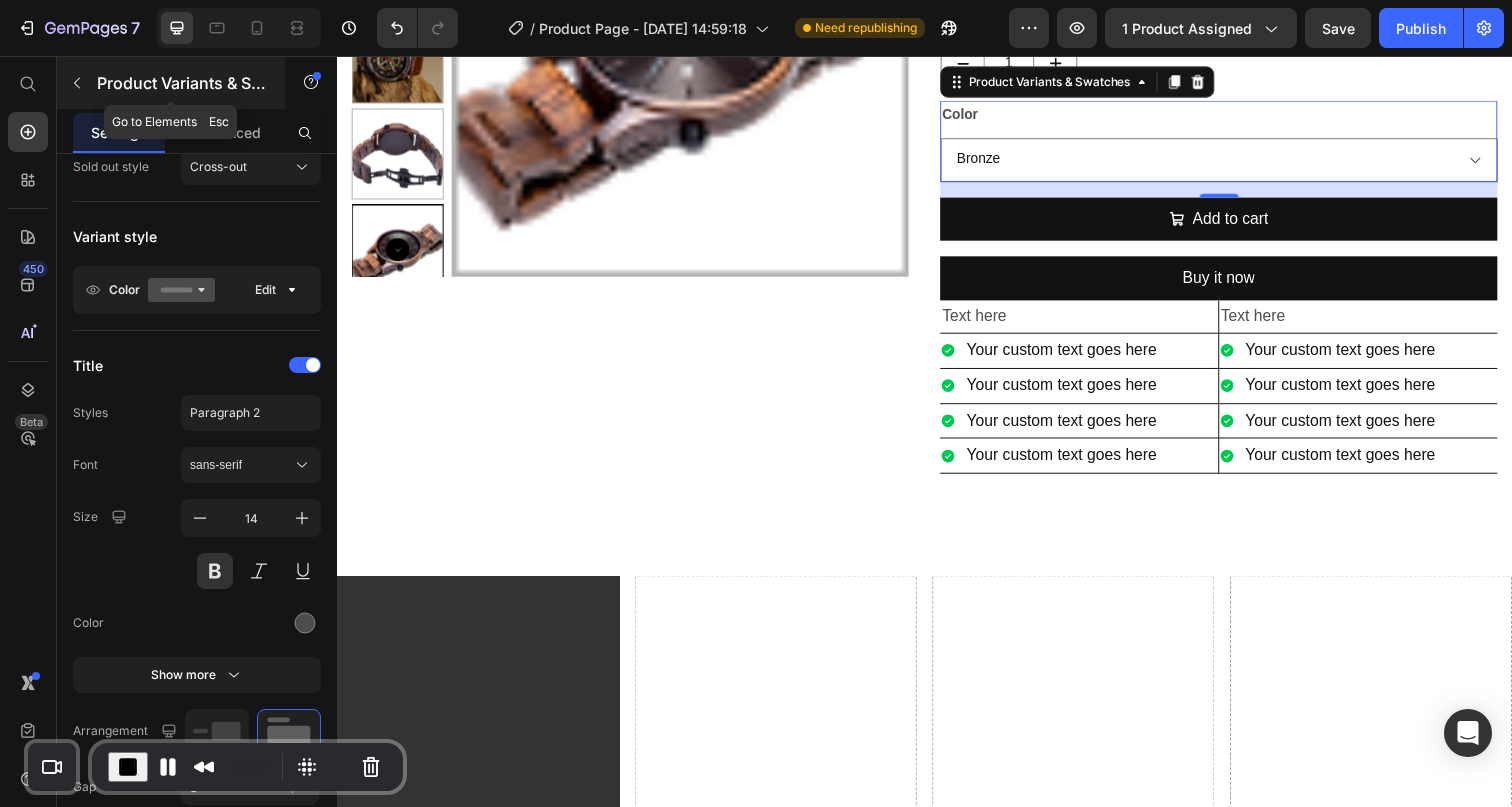 click 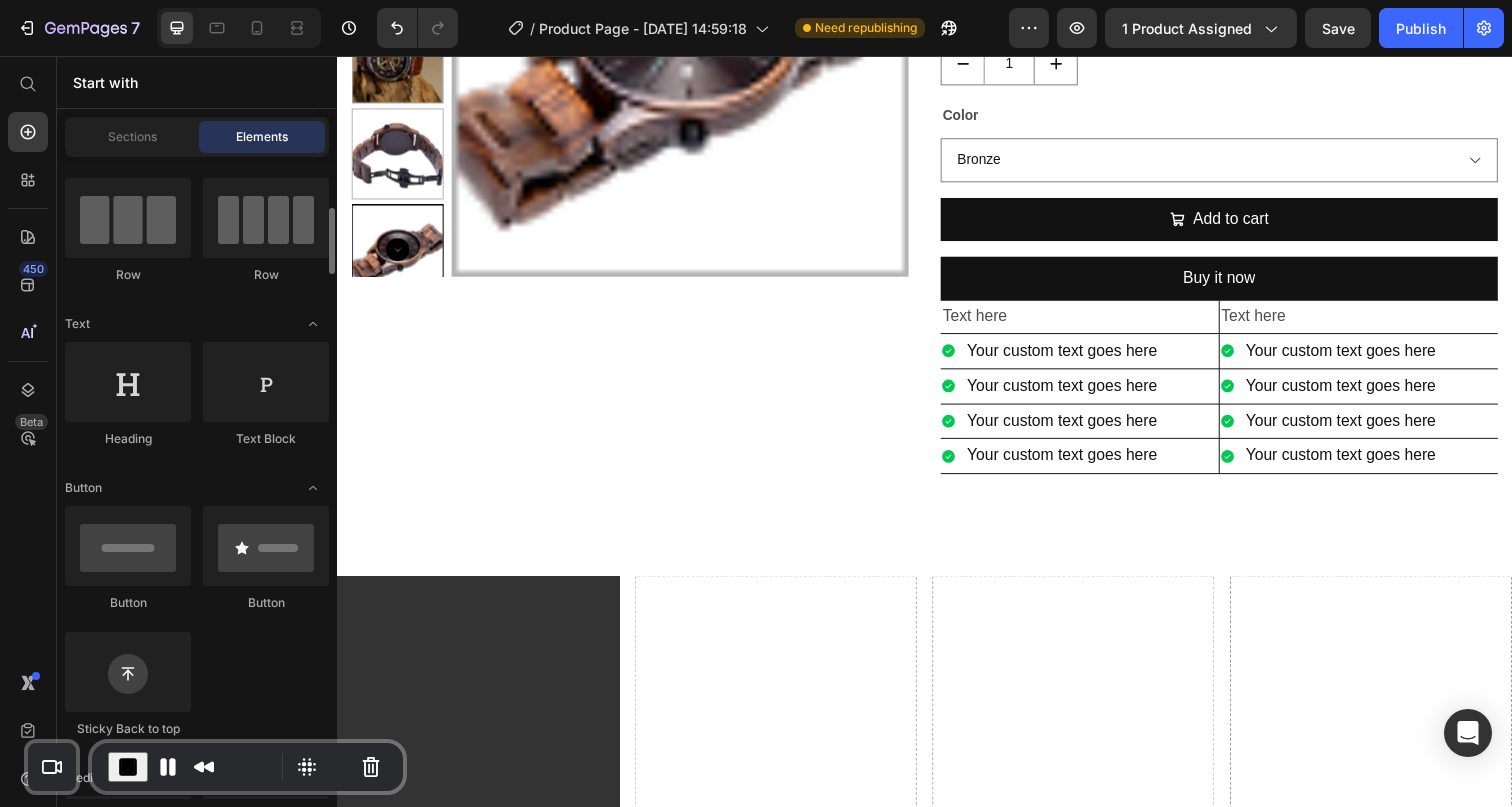 scroll, scrollTop: 197, scrollLeft: 0, axis: vertical 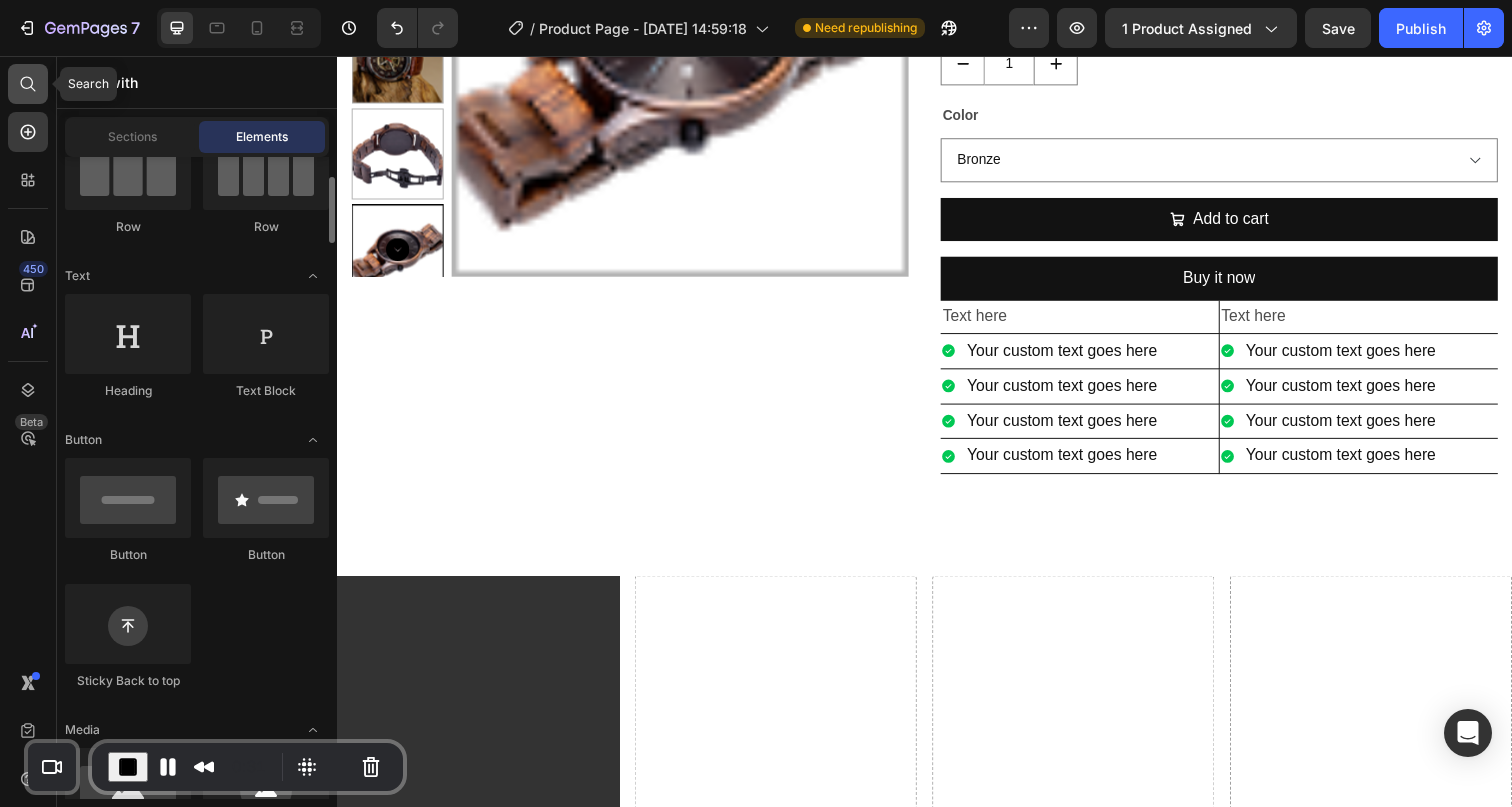 click 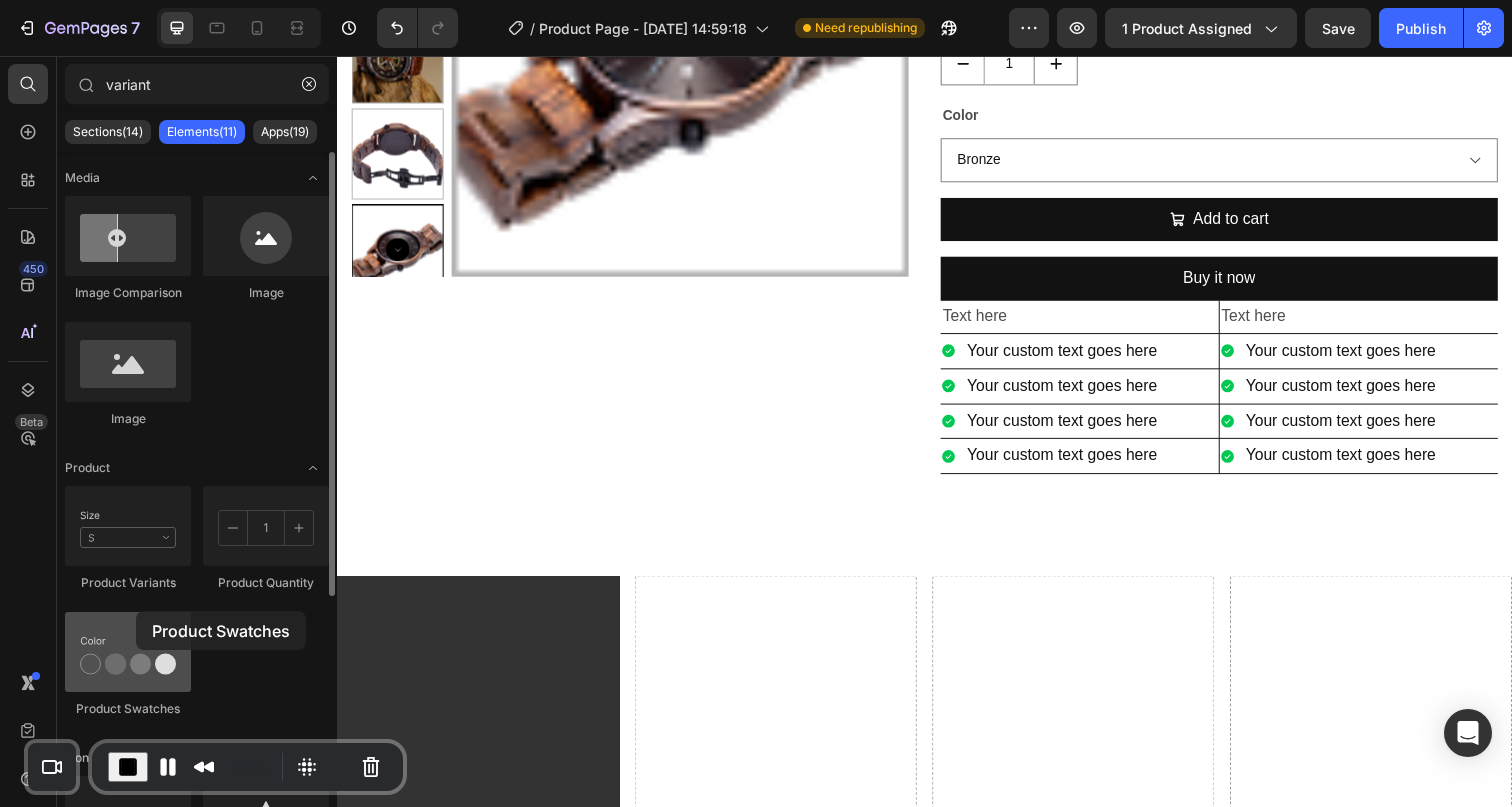 drag, startPoint x: 138, startPoint y: 641, endPoint x: 138, endPoint y: 615, distance: 26 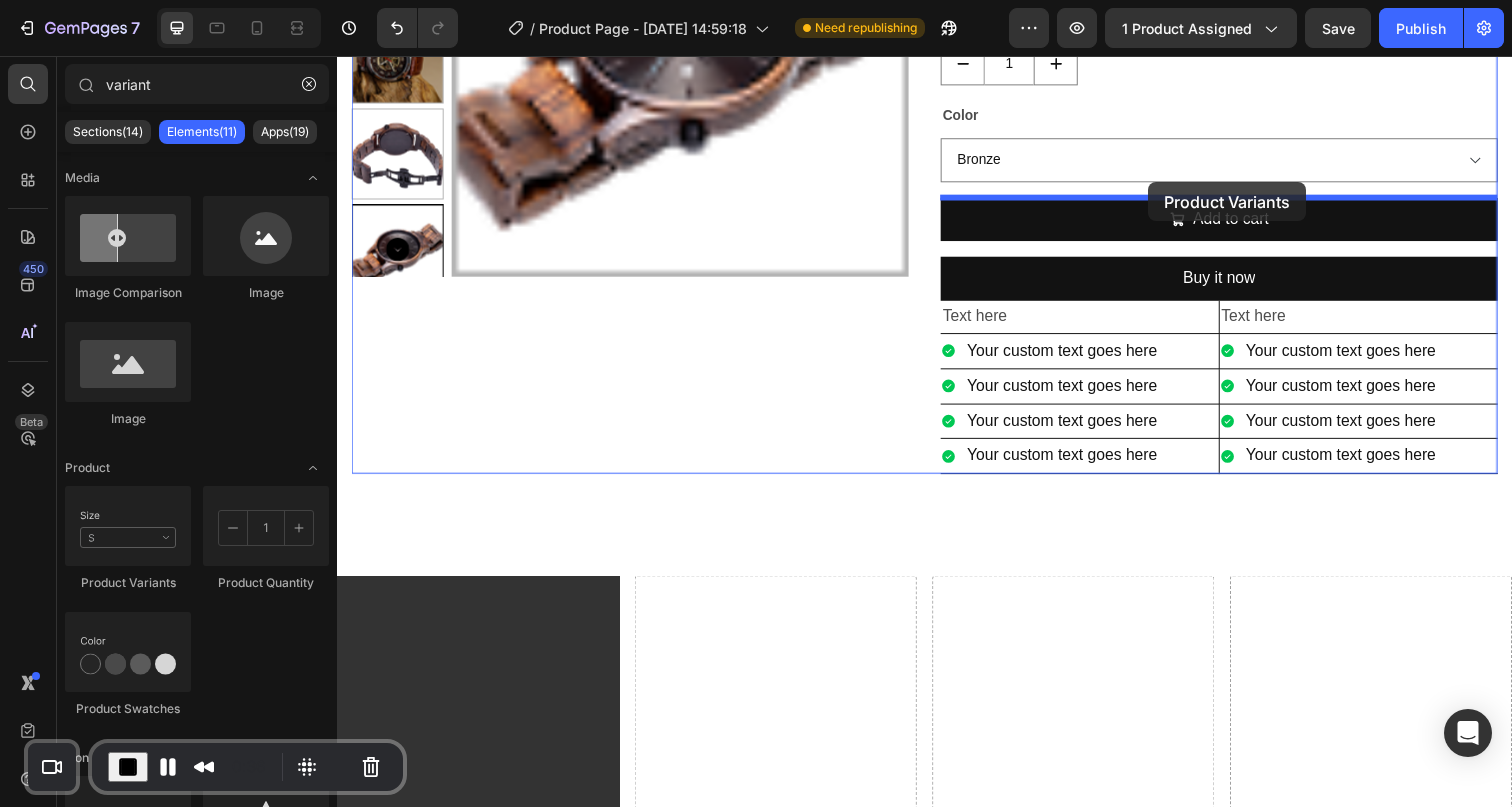 drag, startPoint x: 461, startPoint y: 571, endPoint x: 1165, endPoint y: 185, distance: 802.8773 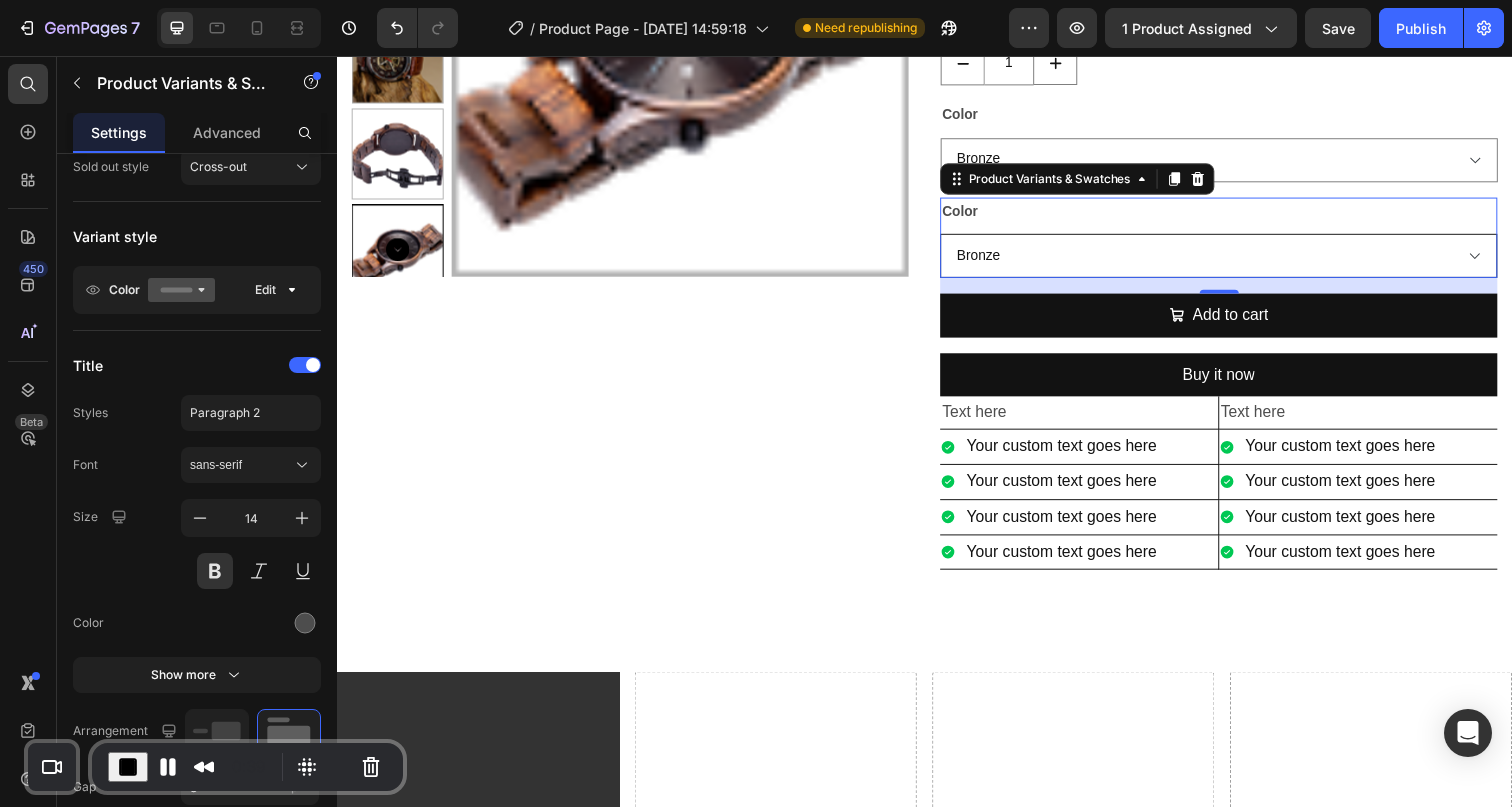 click on "Bronze Brown Biege Gray Black" at bounding box center [1237, 260] 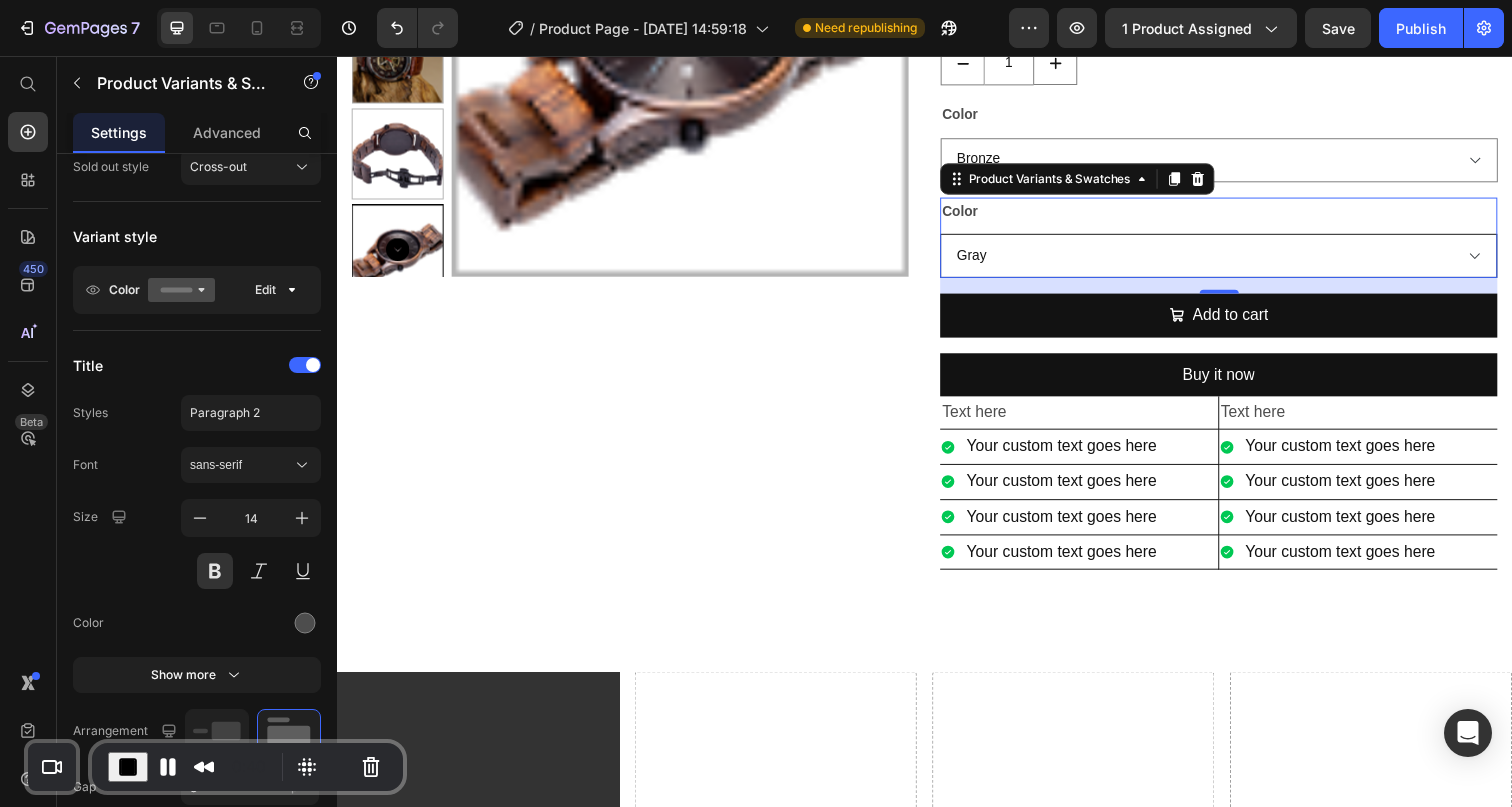 select on "Bronze" 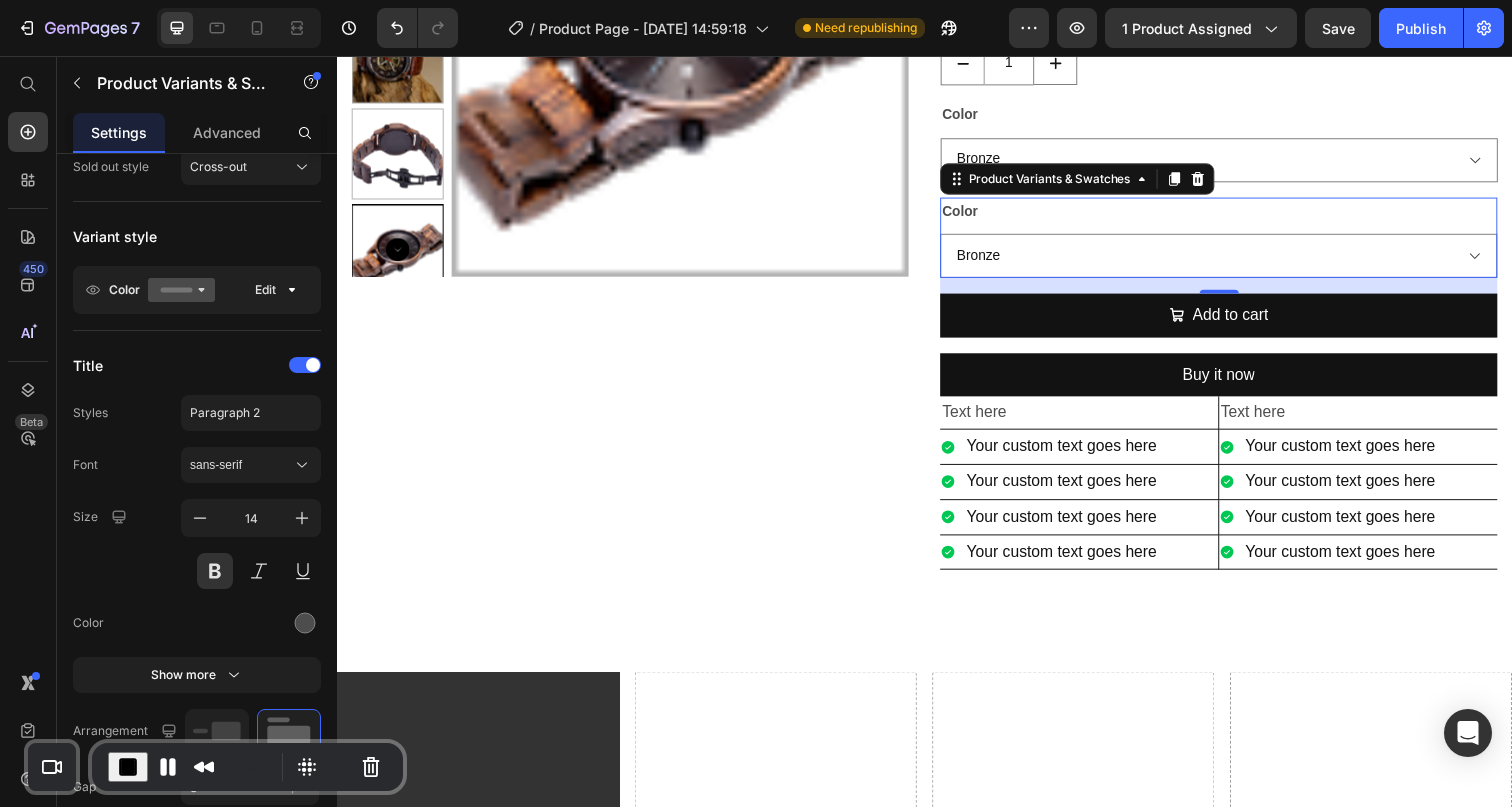 select on "Gray" 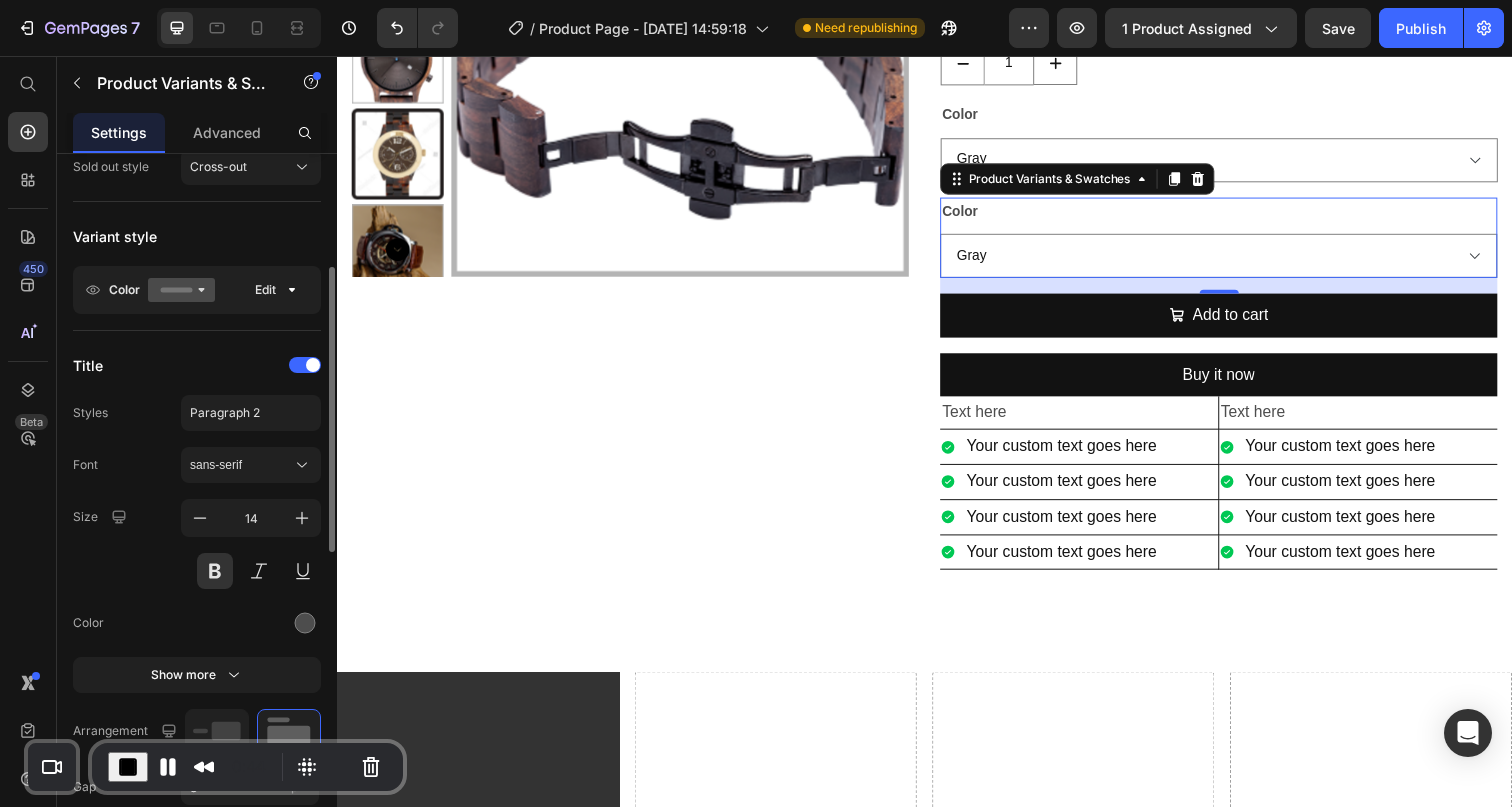 click on "Color Edit" 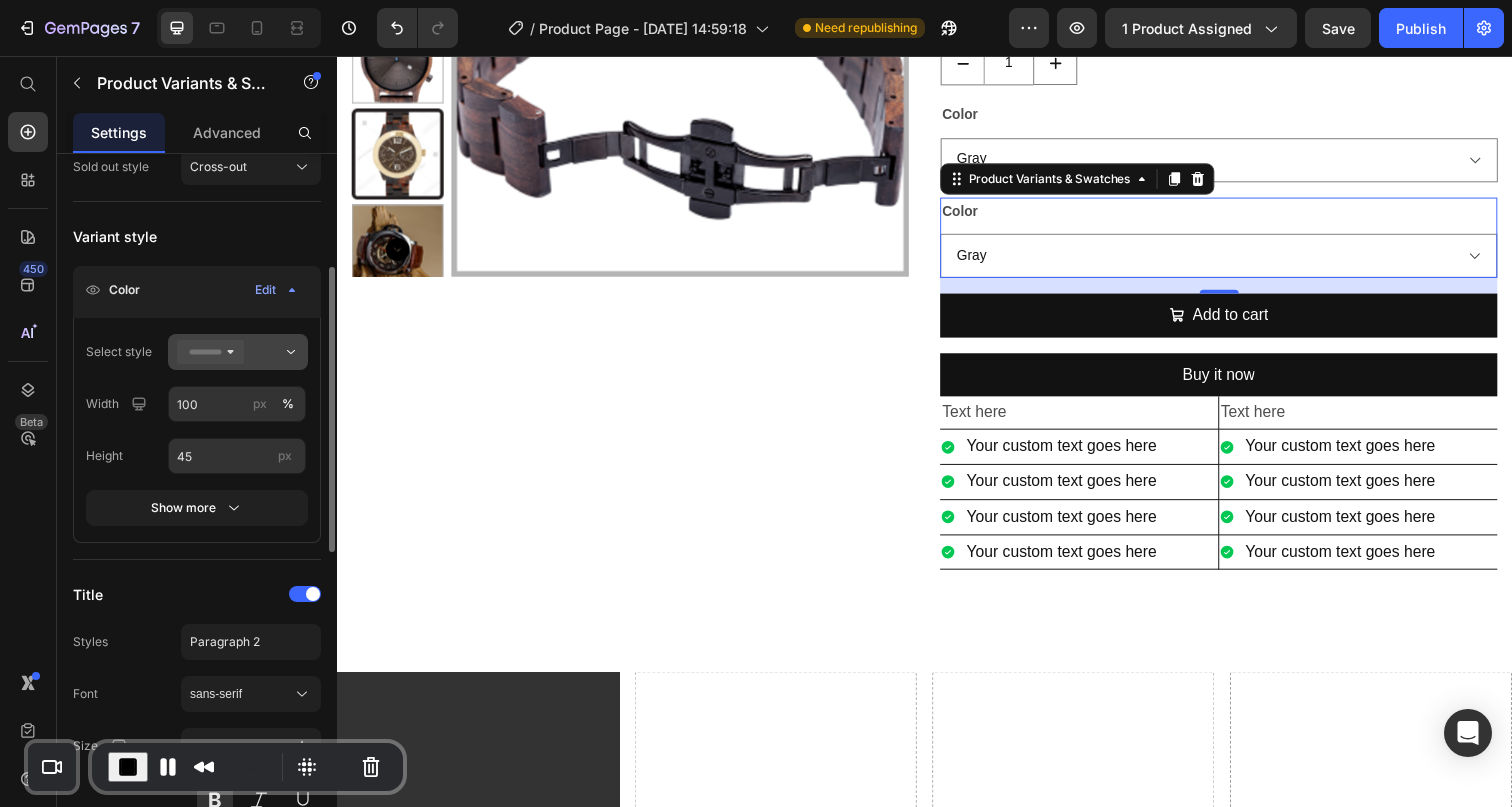 click at bounding box center (238, 352) 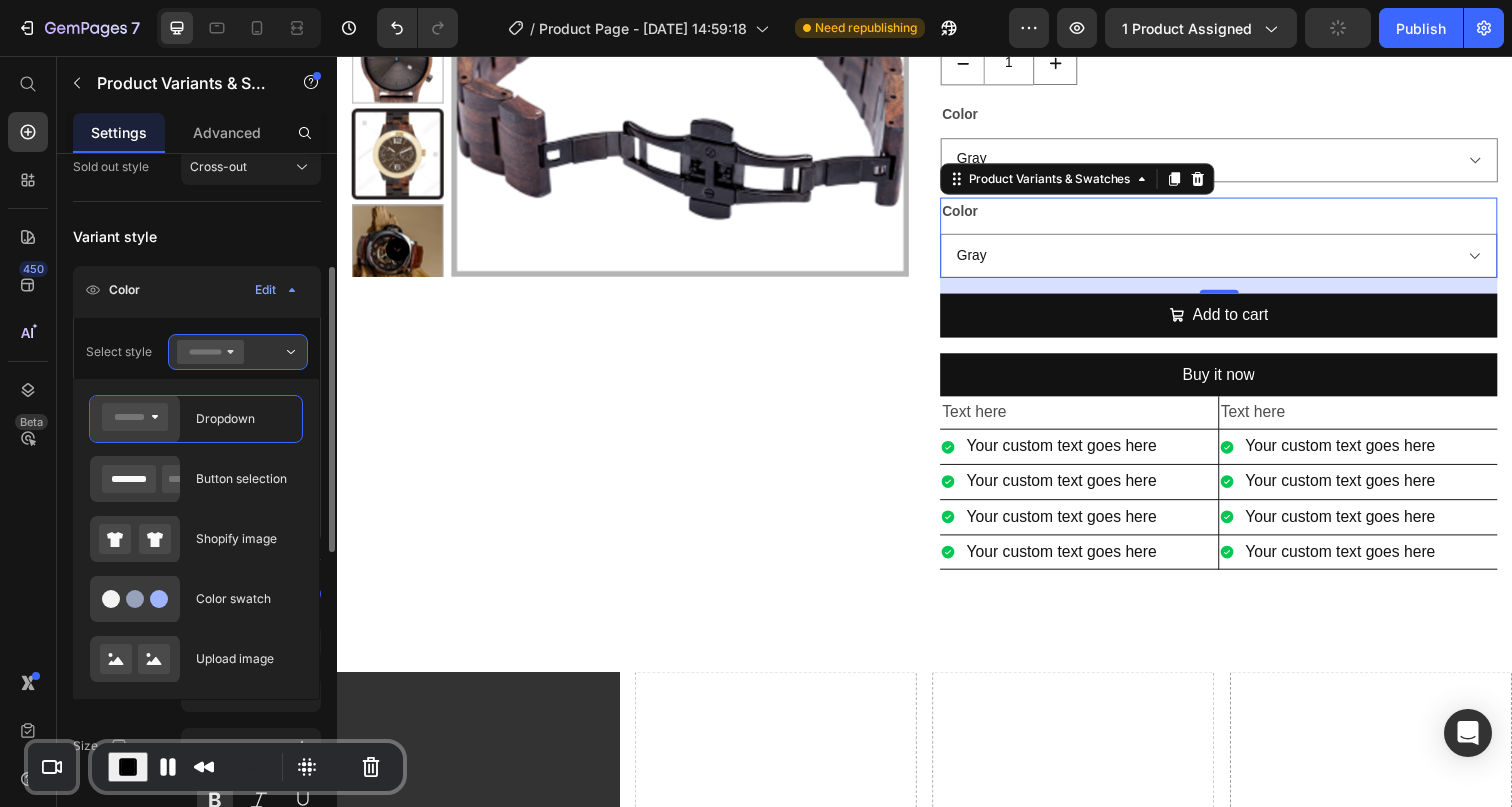 scroll, scrollTop: 157, scrollLeft: 0, axis: vertical 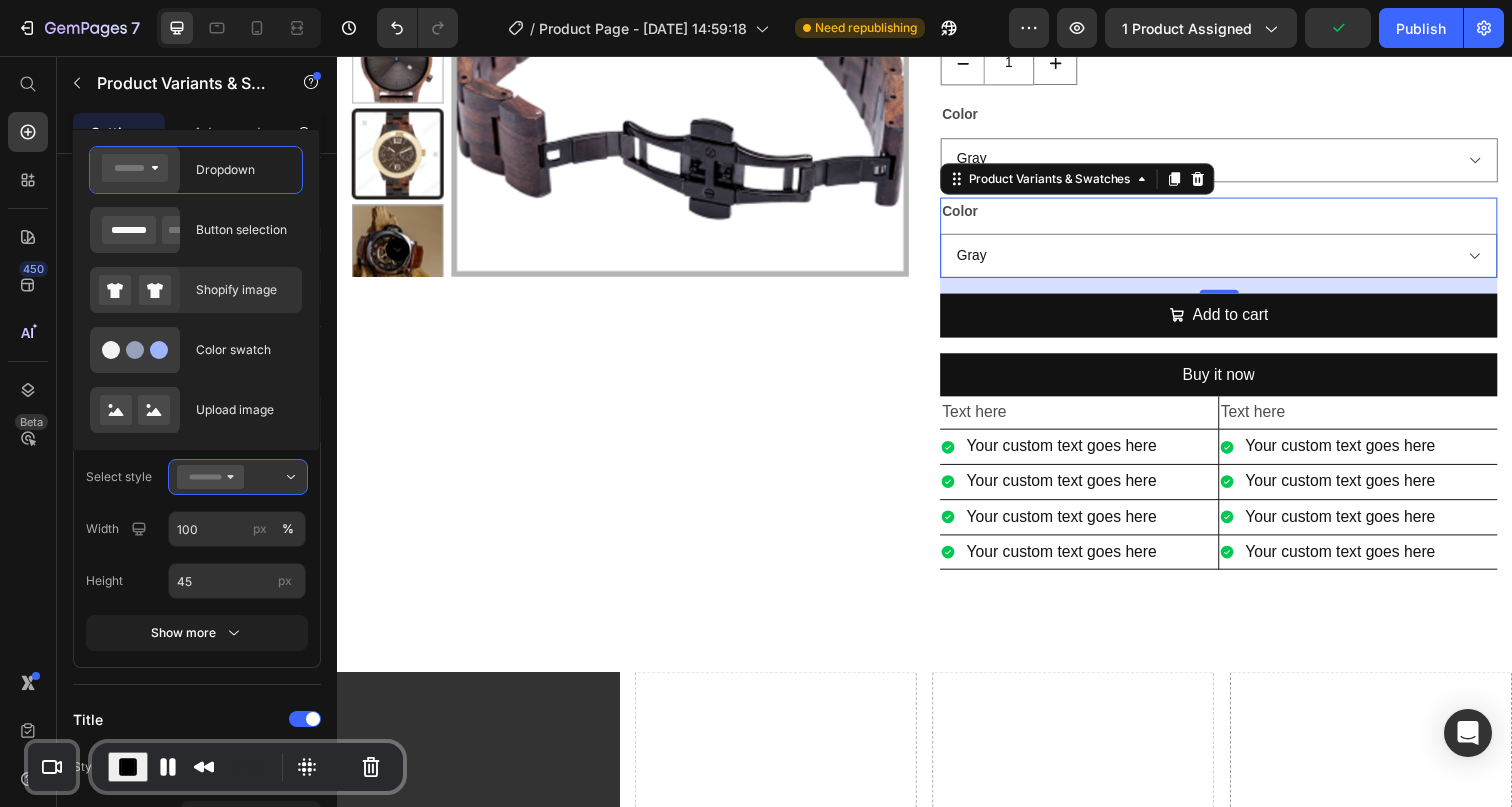 click on "Shopify image" at bounding box center (243, 290) 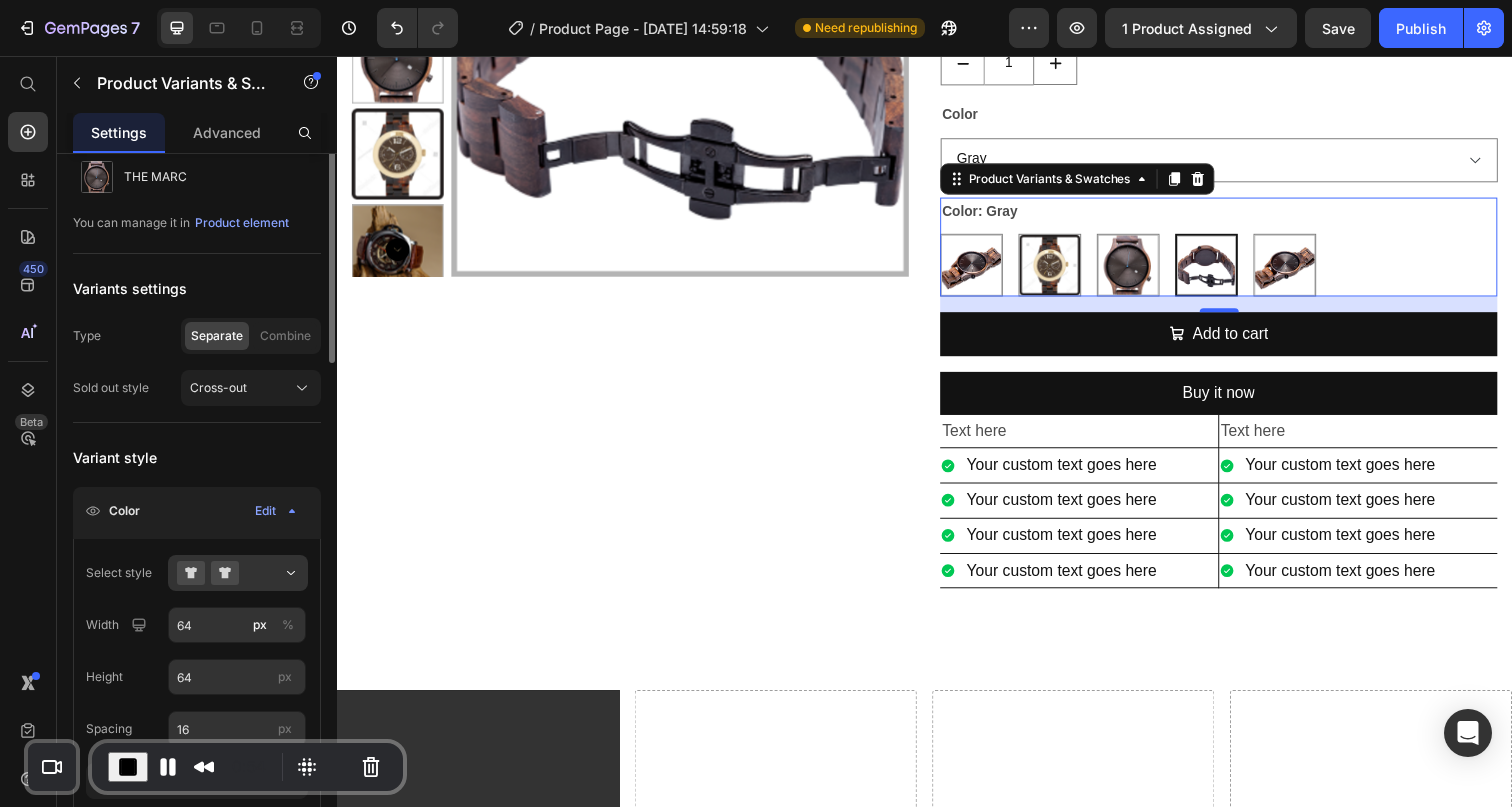 scroll, scrollTop: 72, scrollLeft: 0, axis: vertical 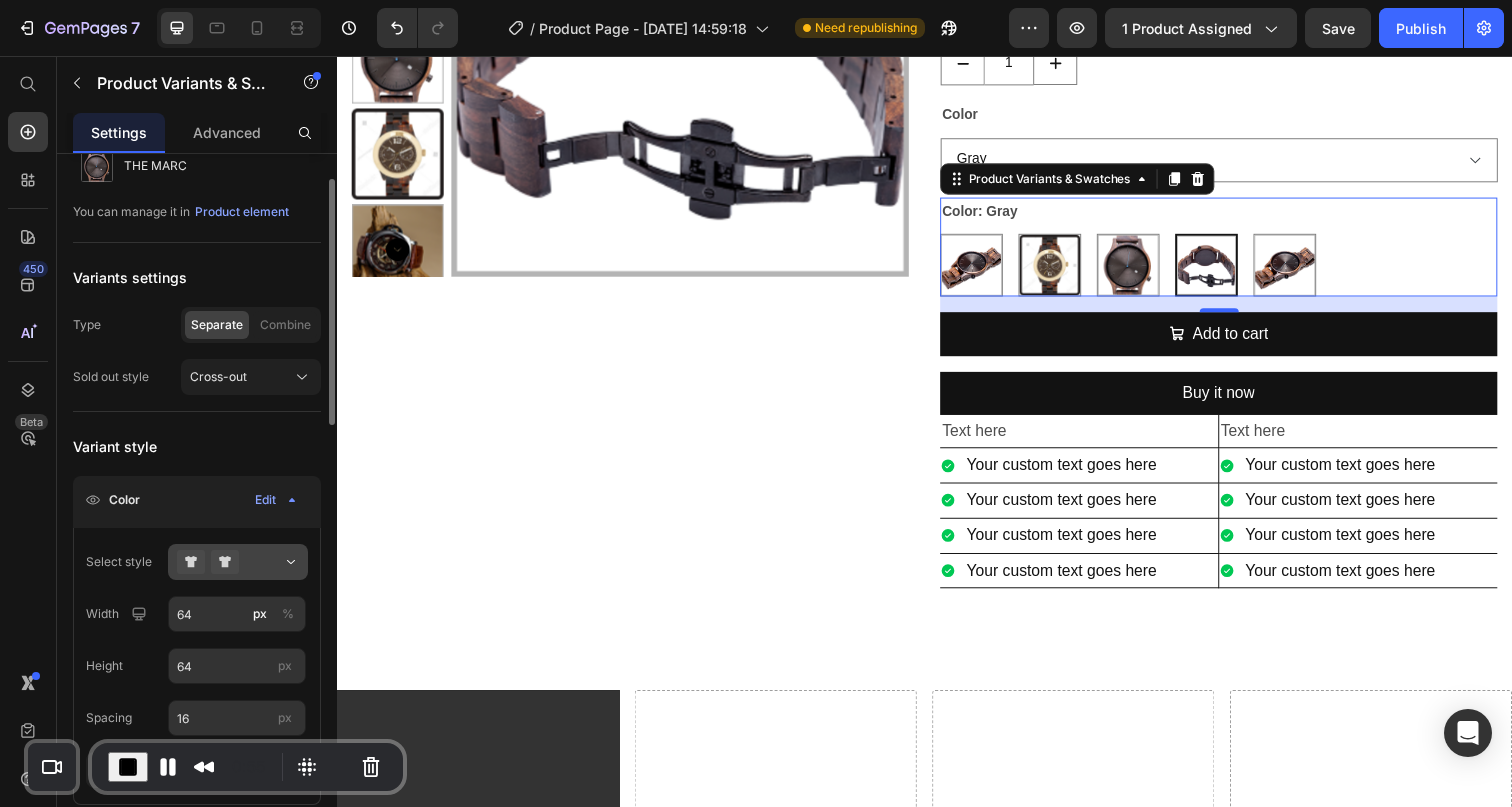 click at bounding box center [238, 562] 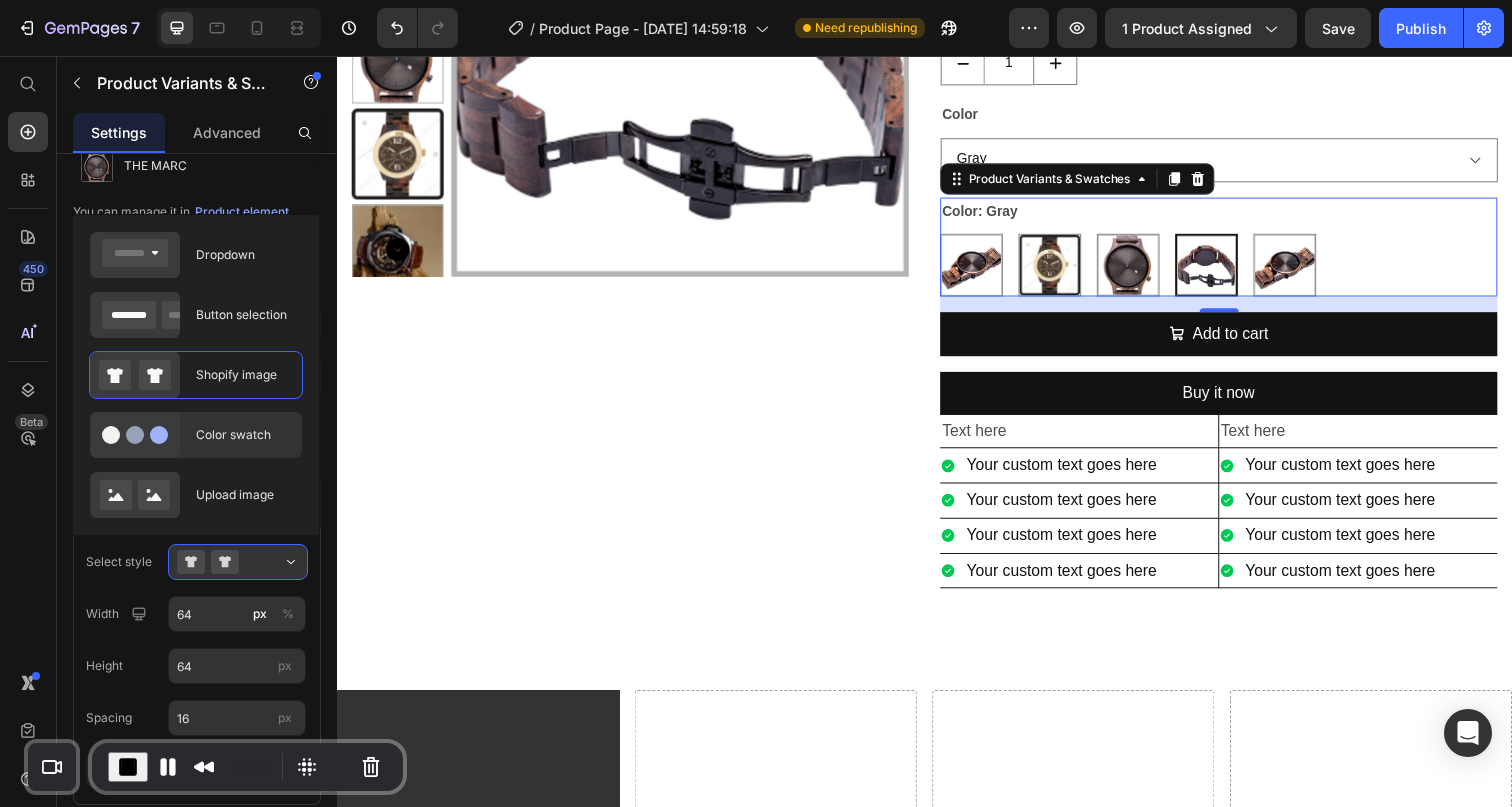 click on "Color swatch" at bounding box center (243, 435) 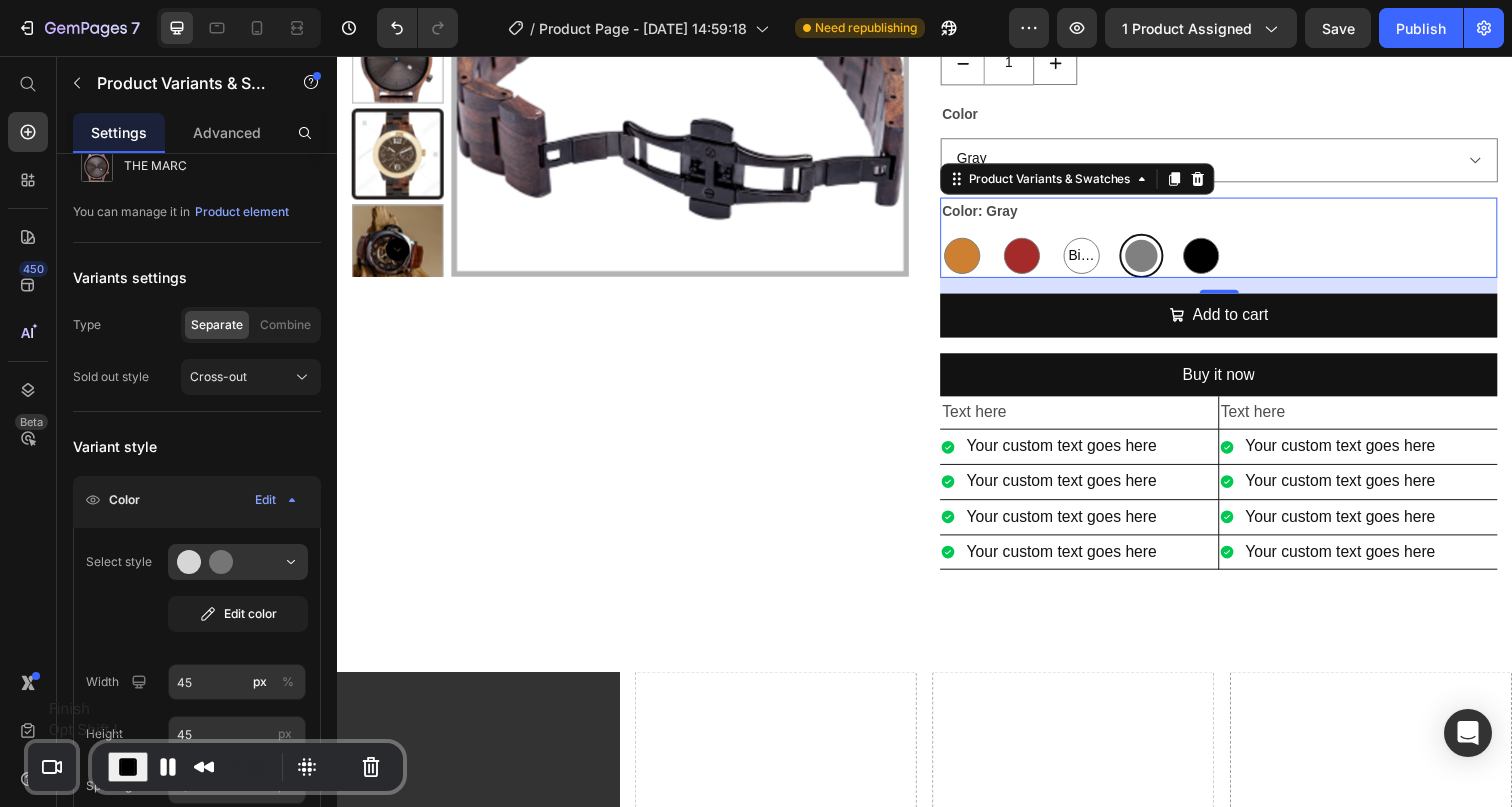 click at bounding box center [128, 767] 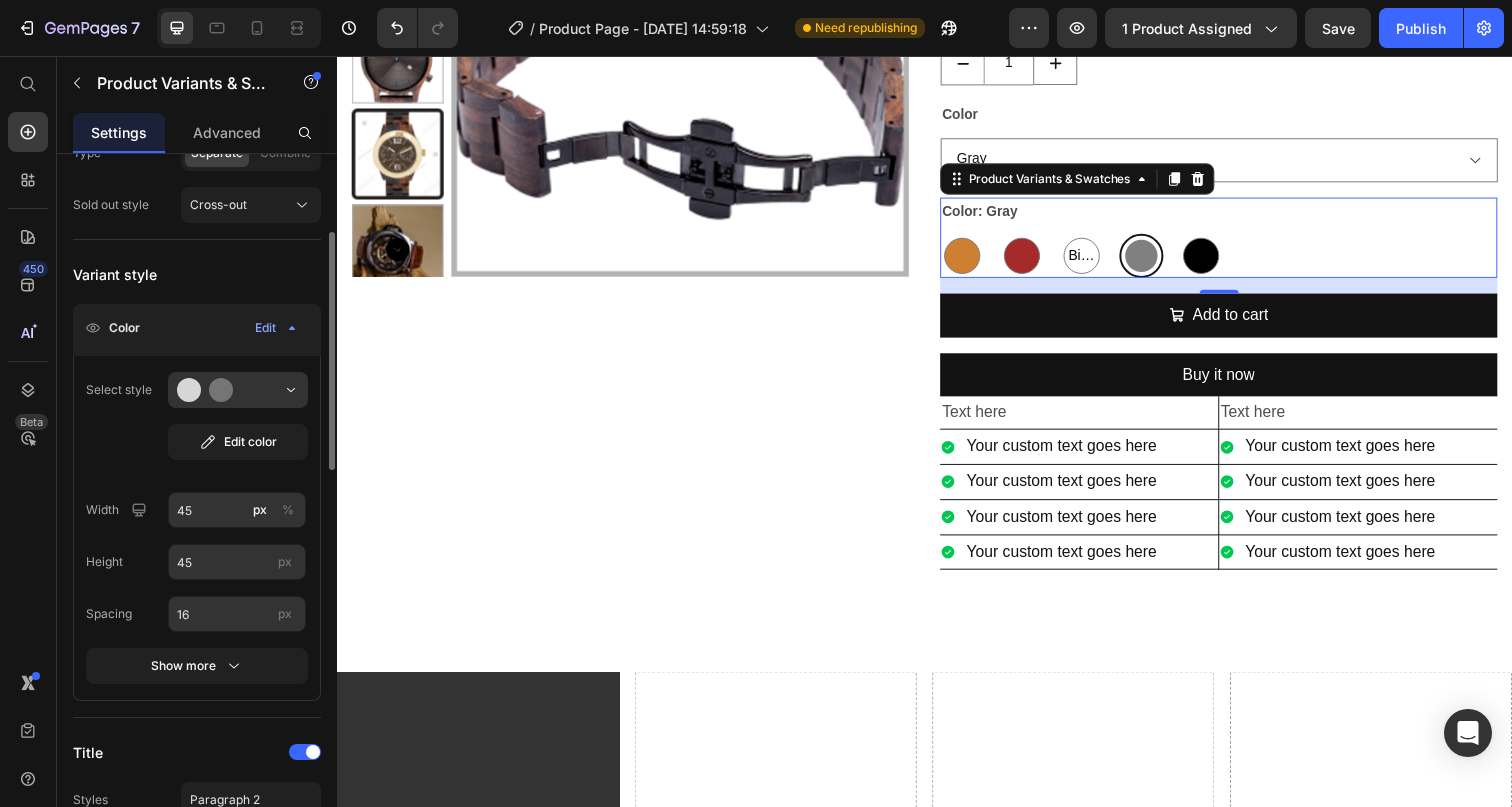 scroll, scrollTop: 246, scrollLeft: 0, axis: vertical 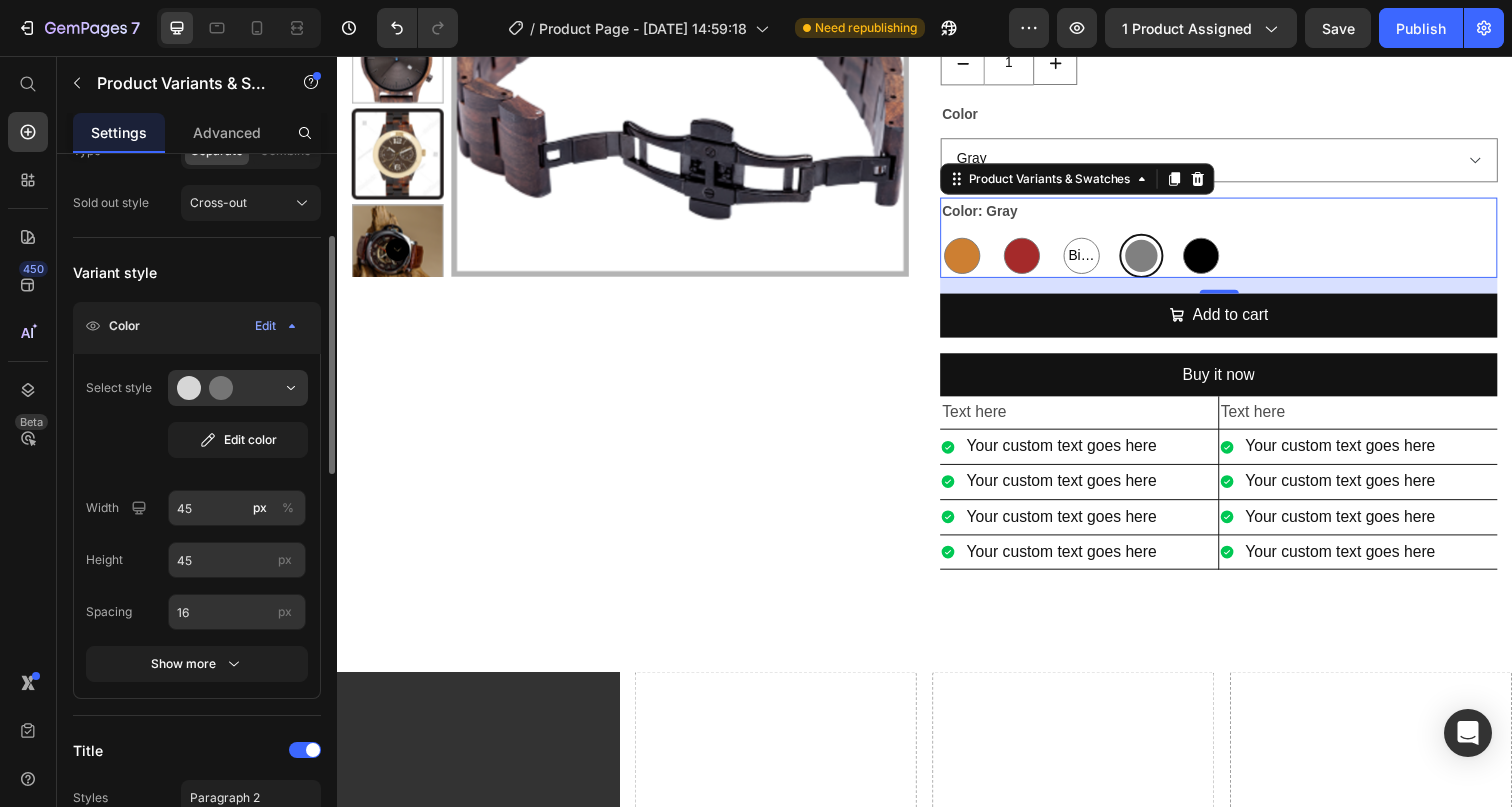click on "Color Edit" 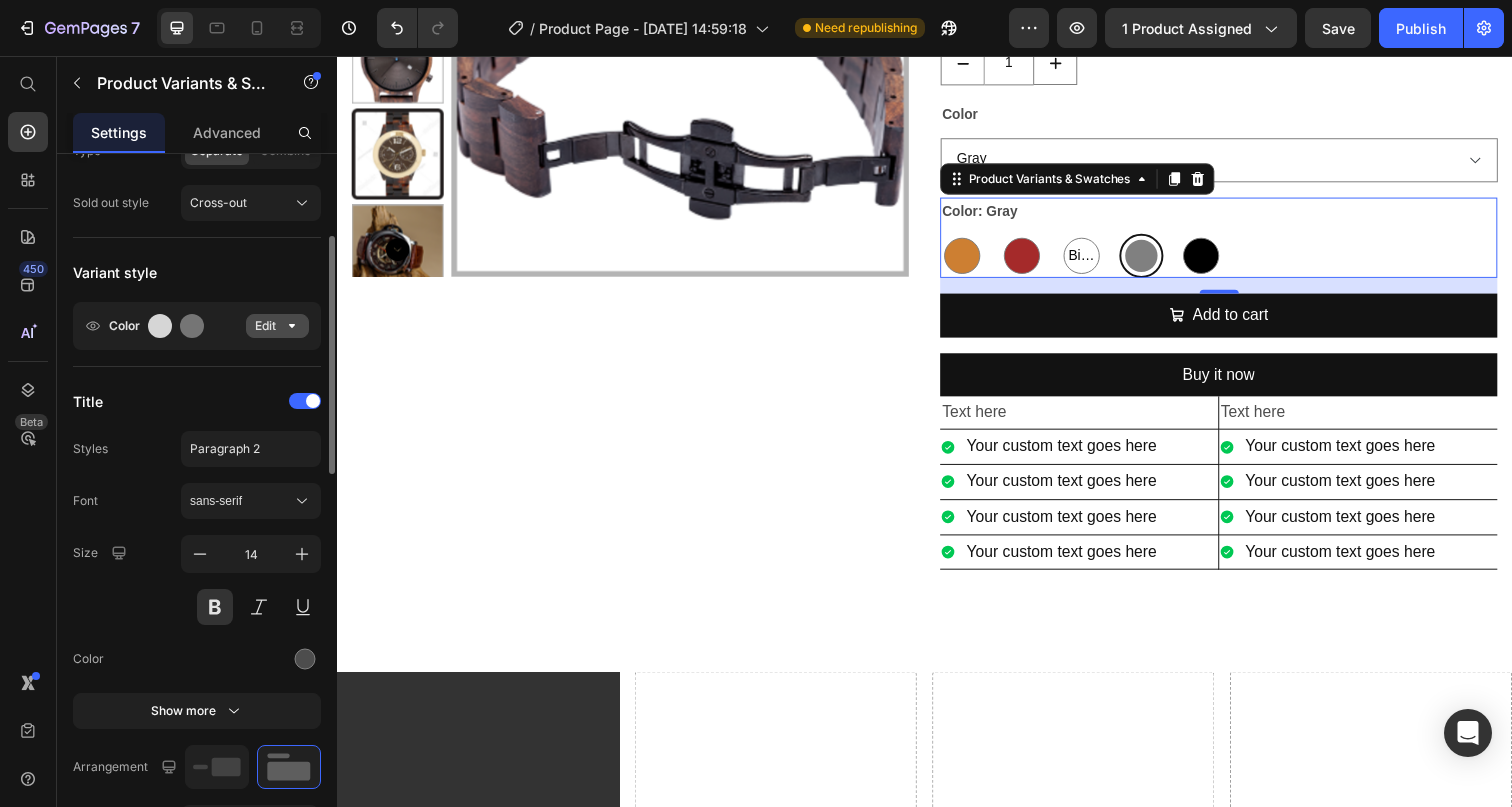 click on "Edit" at bounding box center [277, 326] 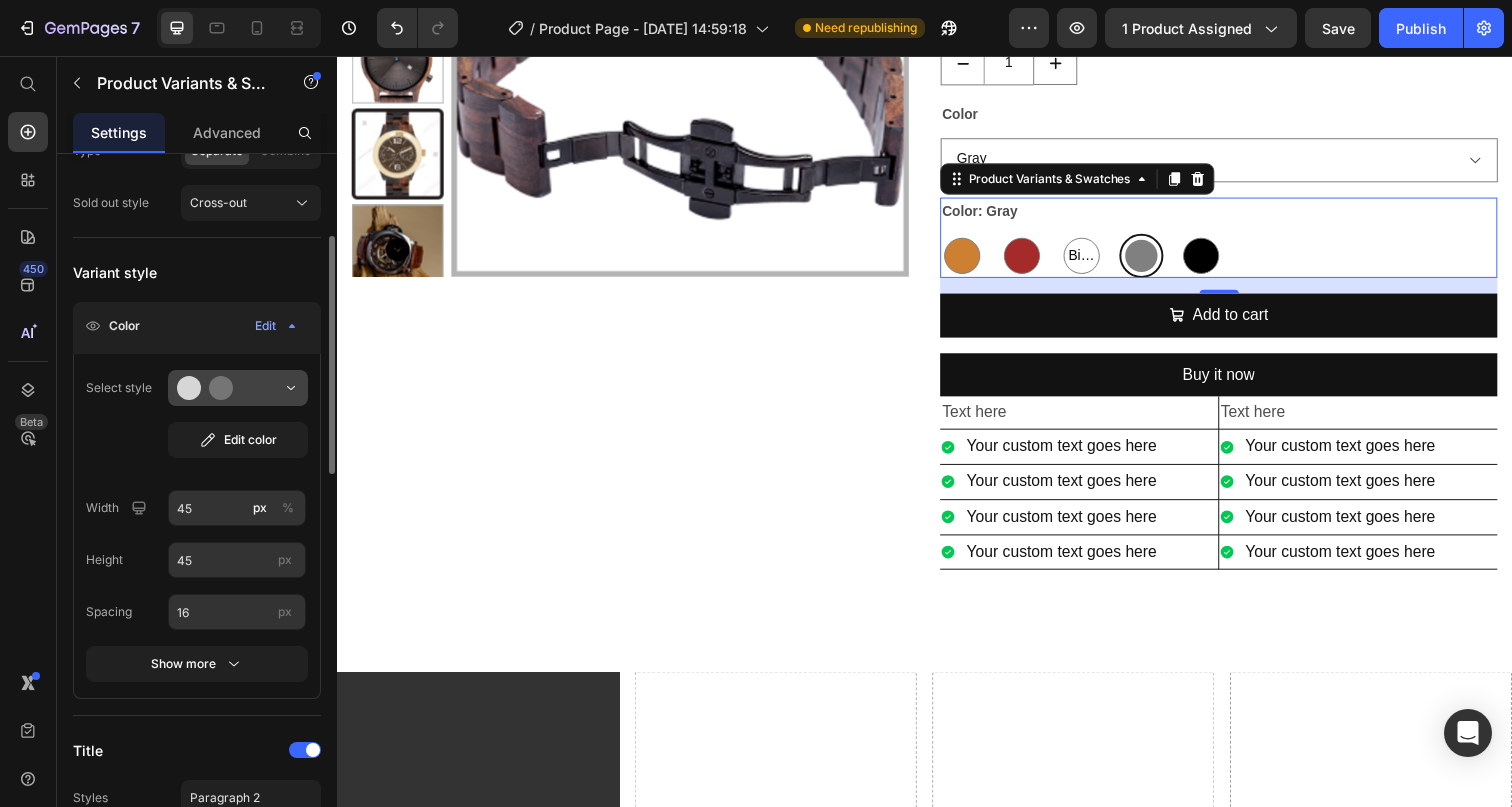 click at bounding box center (238, 388) 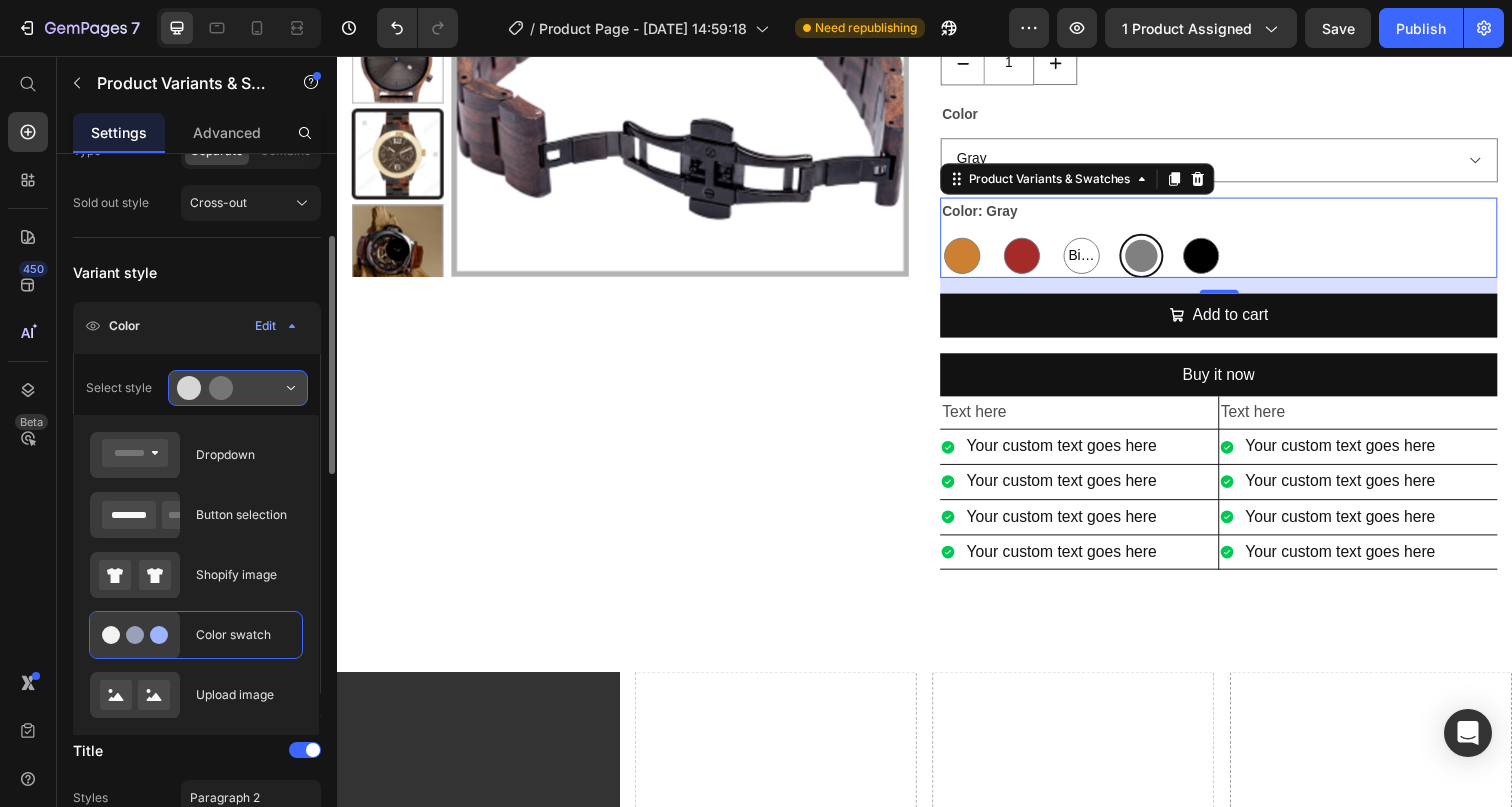 click at bounding box center [238, 388] 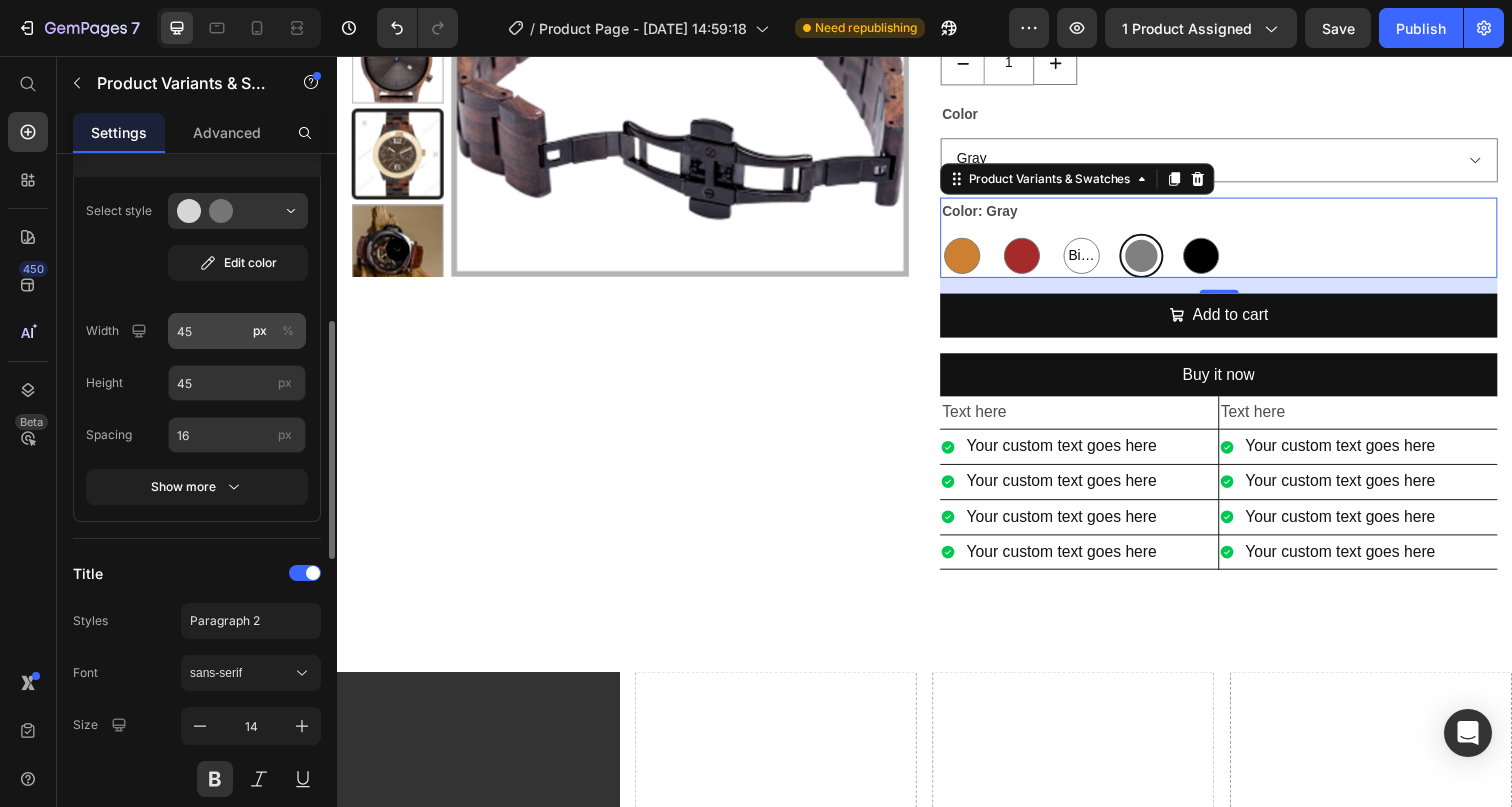 scroll, scrollTop: 452, scrollLeft: 0, axis: vertical 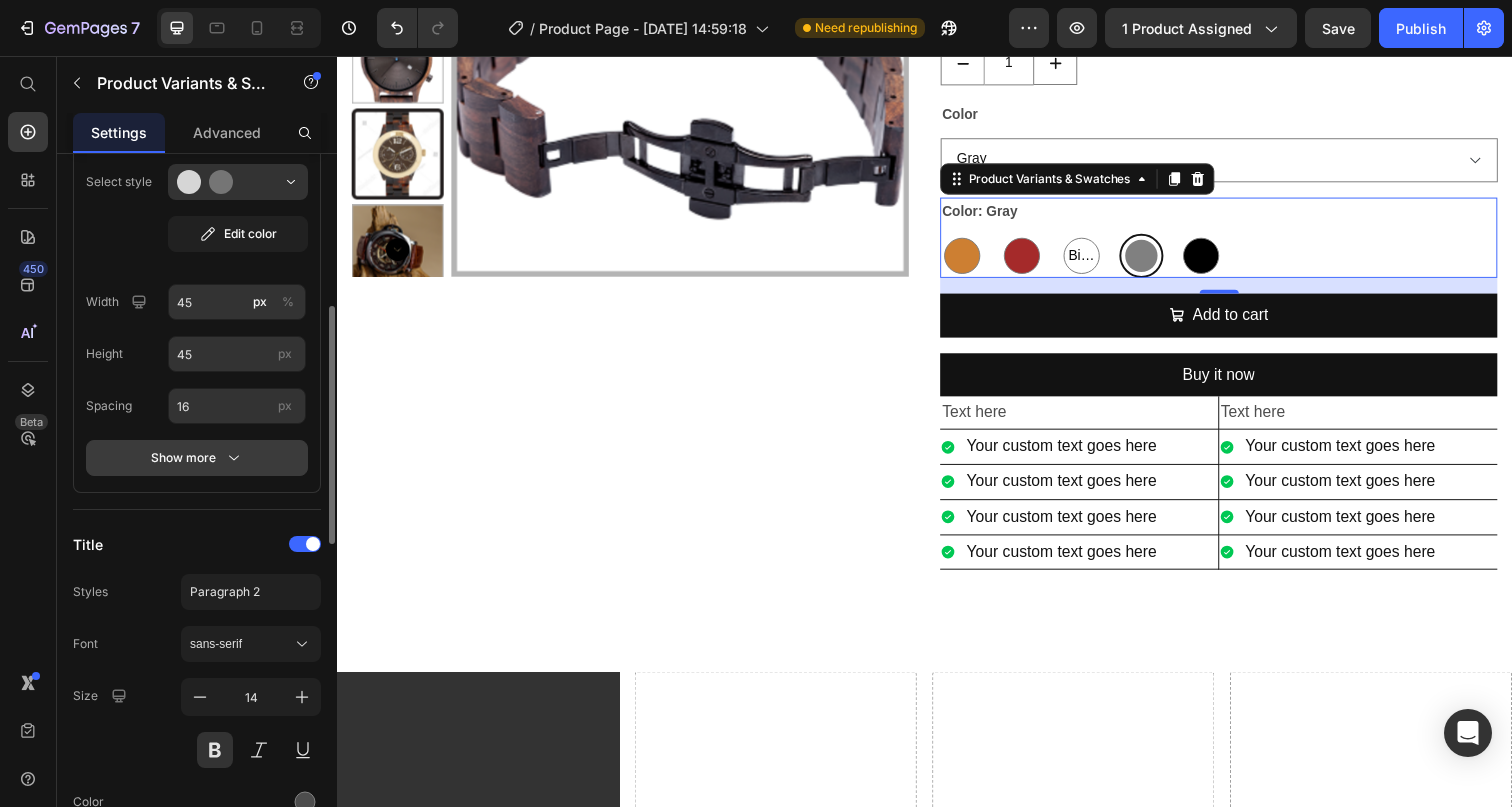 click 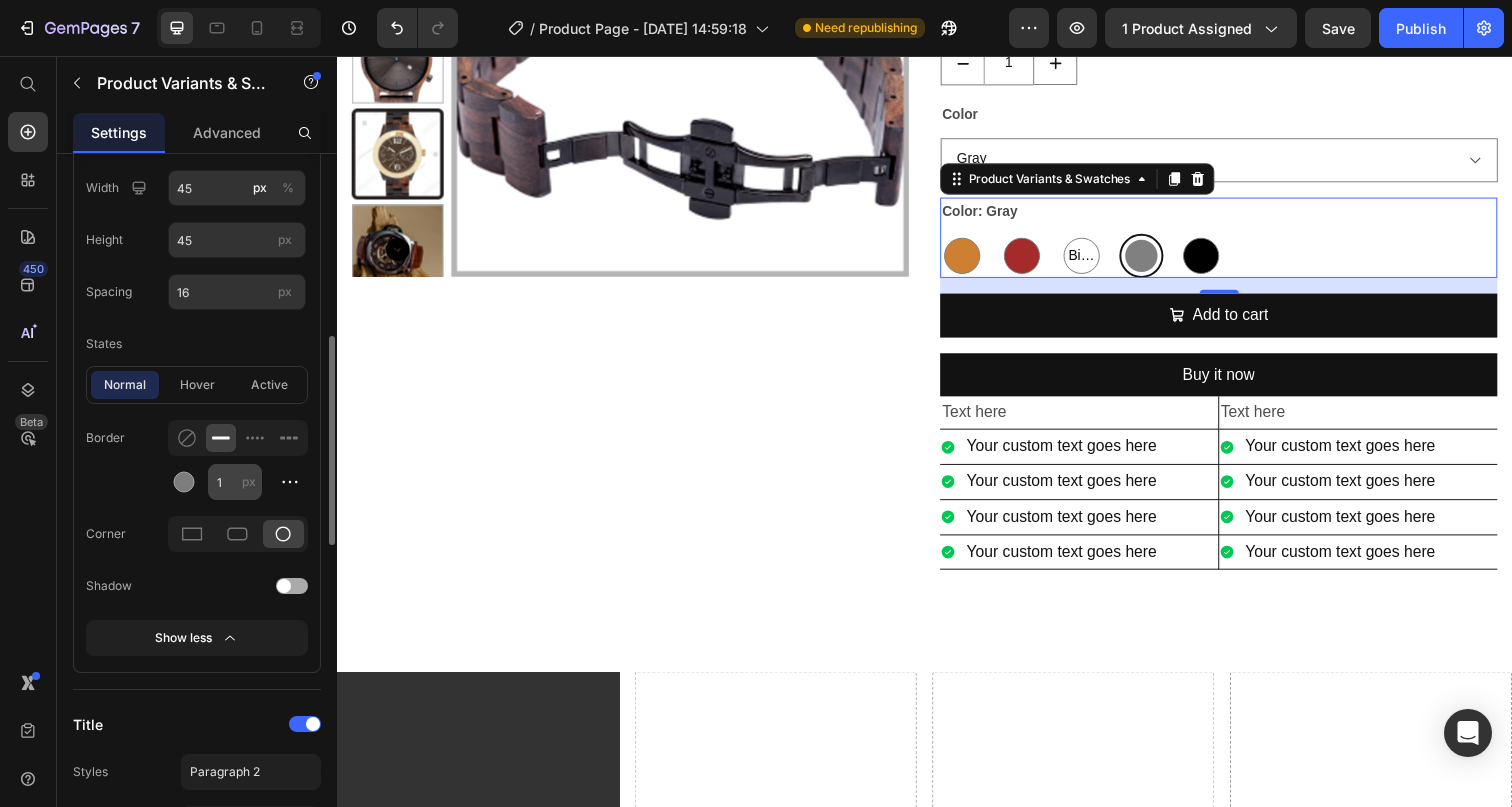 scroll, scrollTop: 592, scrollLeft: 0, axis: vertical 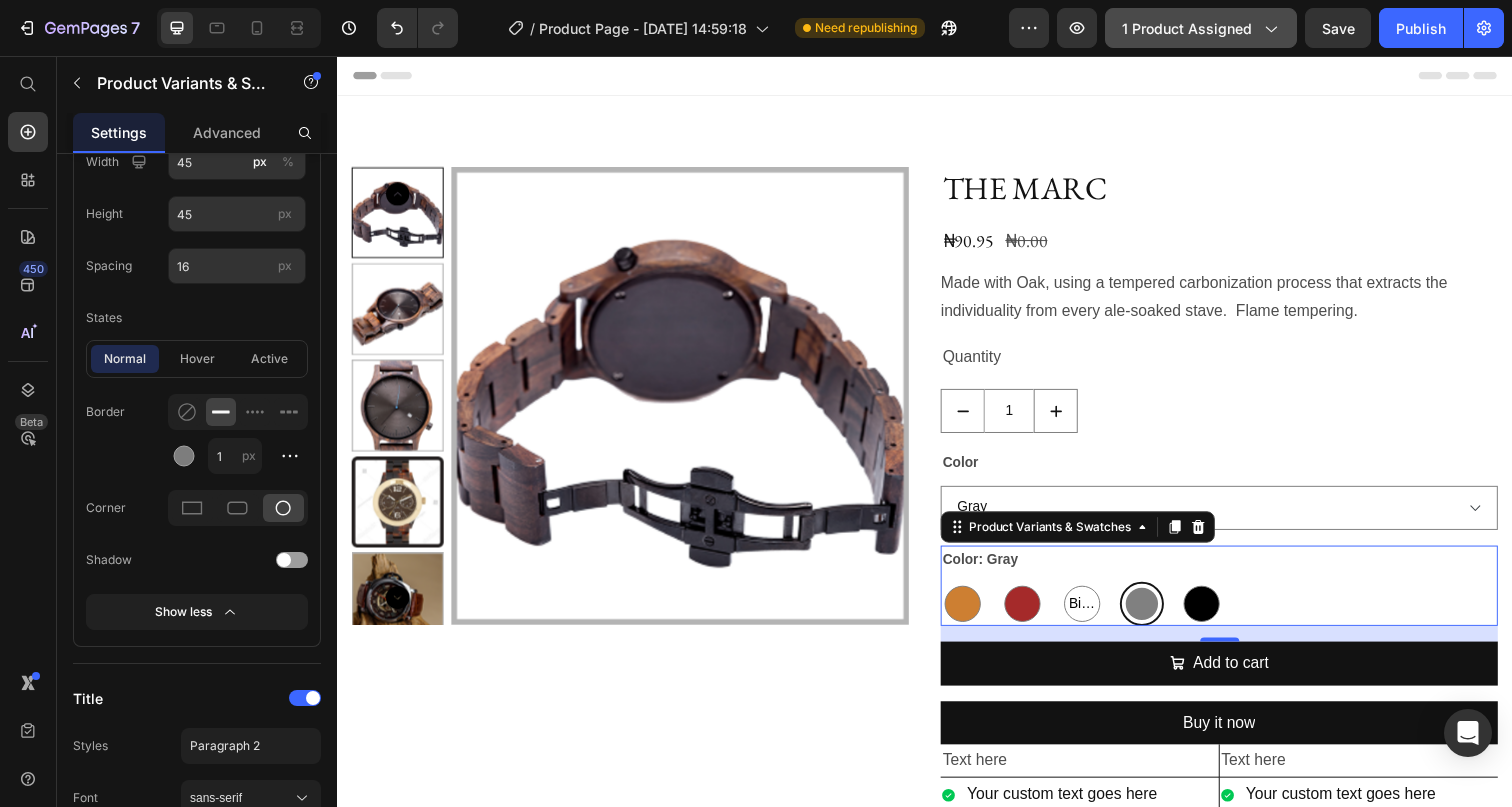 click on "1 product assigned" 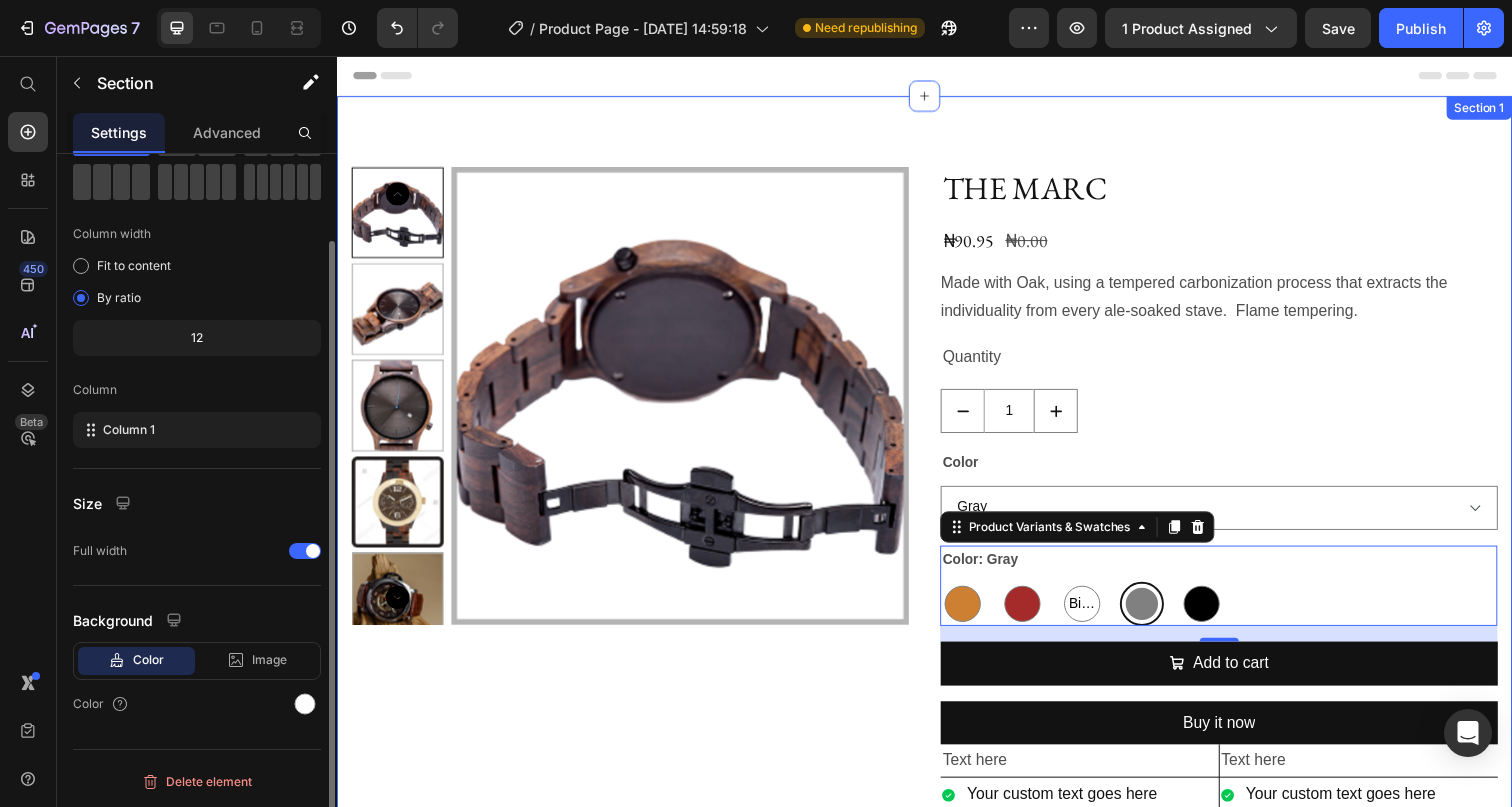 scroll, scrollTop: 0, scrollLeft: 0, axis: both 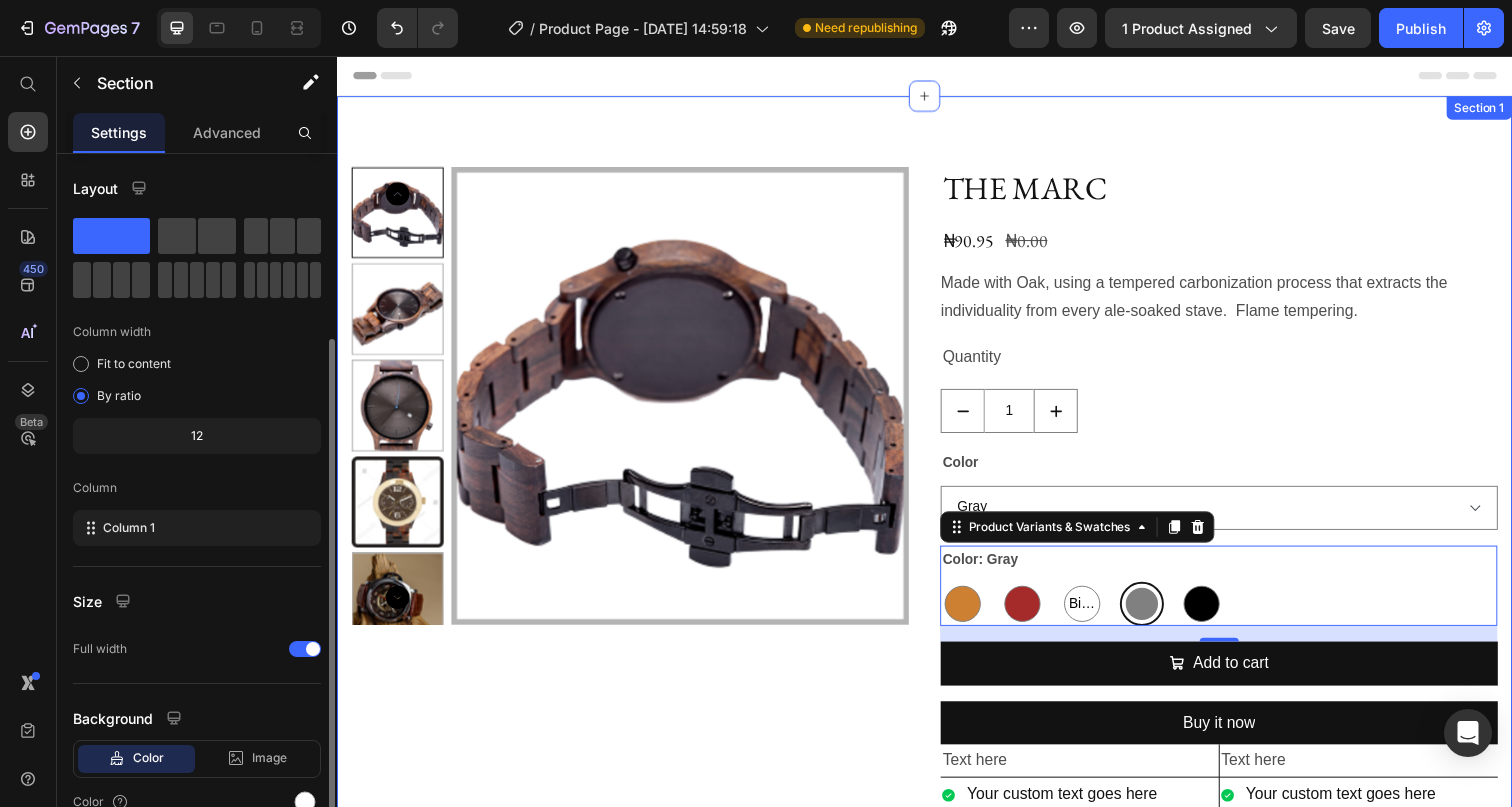 click on "Product Images THE MARC Product Title ₦90.95 Product Price ₦0.00 Product Price Row Made with Oak, using a tempered carbonization process that extracts the individuality from every ale-soaked stave.  Flame tempering. Product Description Quantity Text Block 1 Product Quantity Color Bronze Brown Biege Gray Black Product Variants & Swatches Color: Gray Bronze Bronze Brown Brown Biege Biege Biege [PERSON_NAME] Black Black Product Variants & Swatches   16
Add to cart Add to Cart Buy it now Dynamic Checkout Text here Text Block Row Text here Text Block Row Row Your custom text goes here Item List Row Your custom text goes here Item List Row Row Your custom text goes here Item List Row Your custom text goes here Item List Row Row Your custom text goes here Item List Row Your custom text goes here Item List Row Row Your custom text goes here Item List Row Your custom text goes here Item List Row Row Product Section 1" at bounding box center (937, 552) 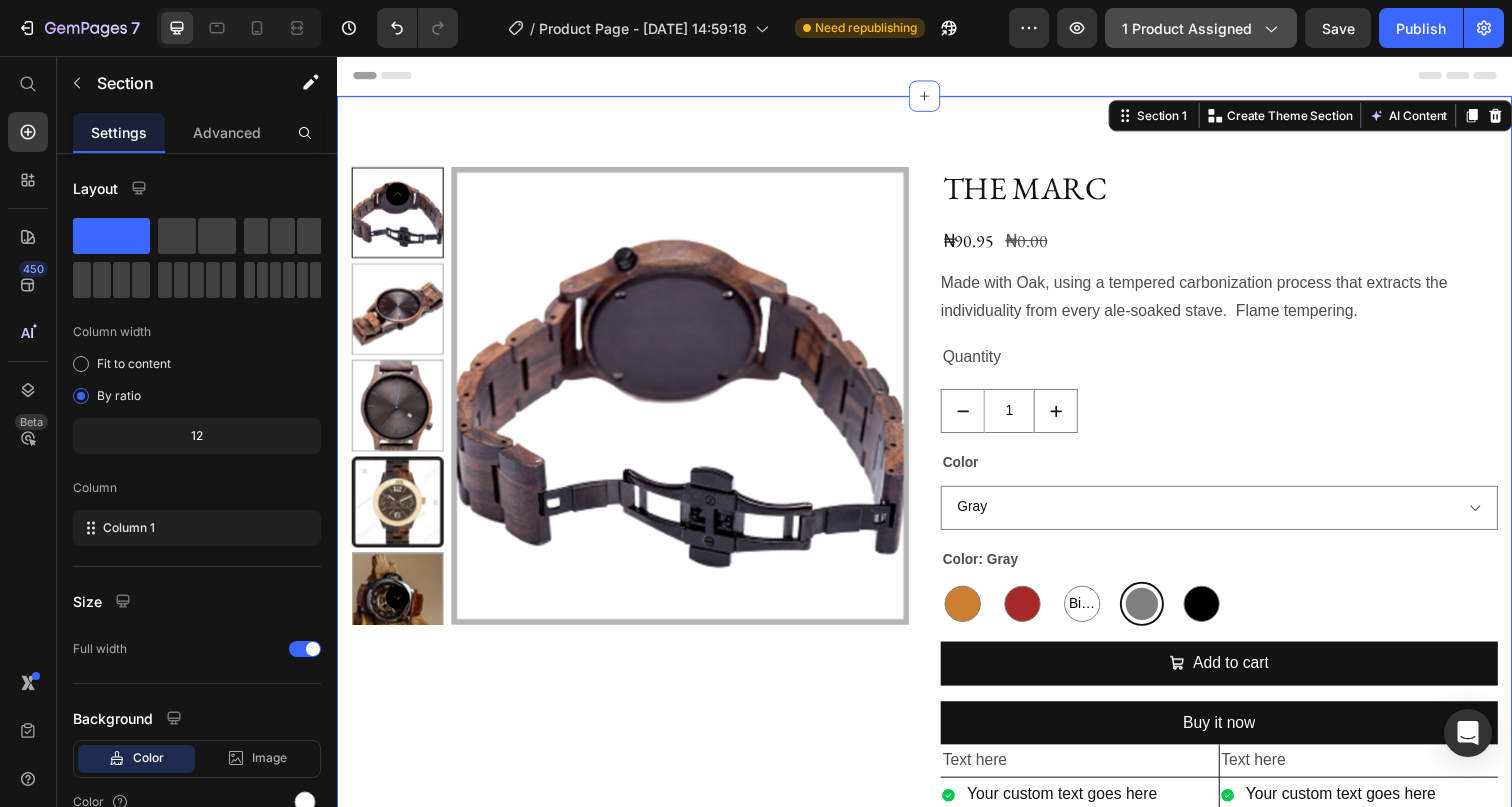 click on "1 product assigned" 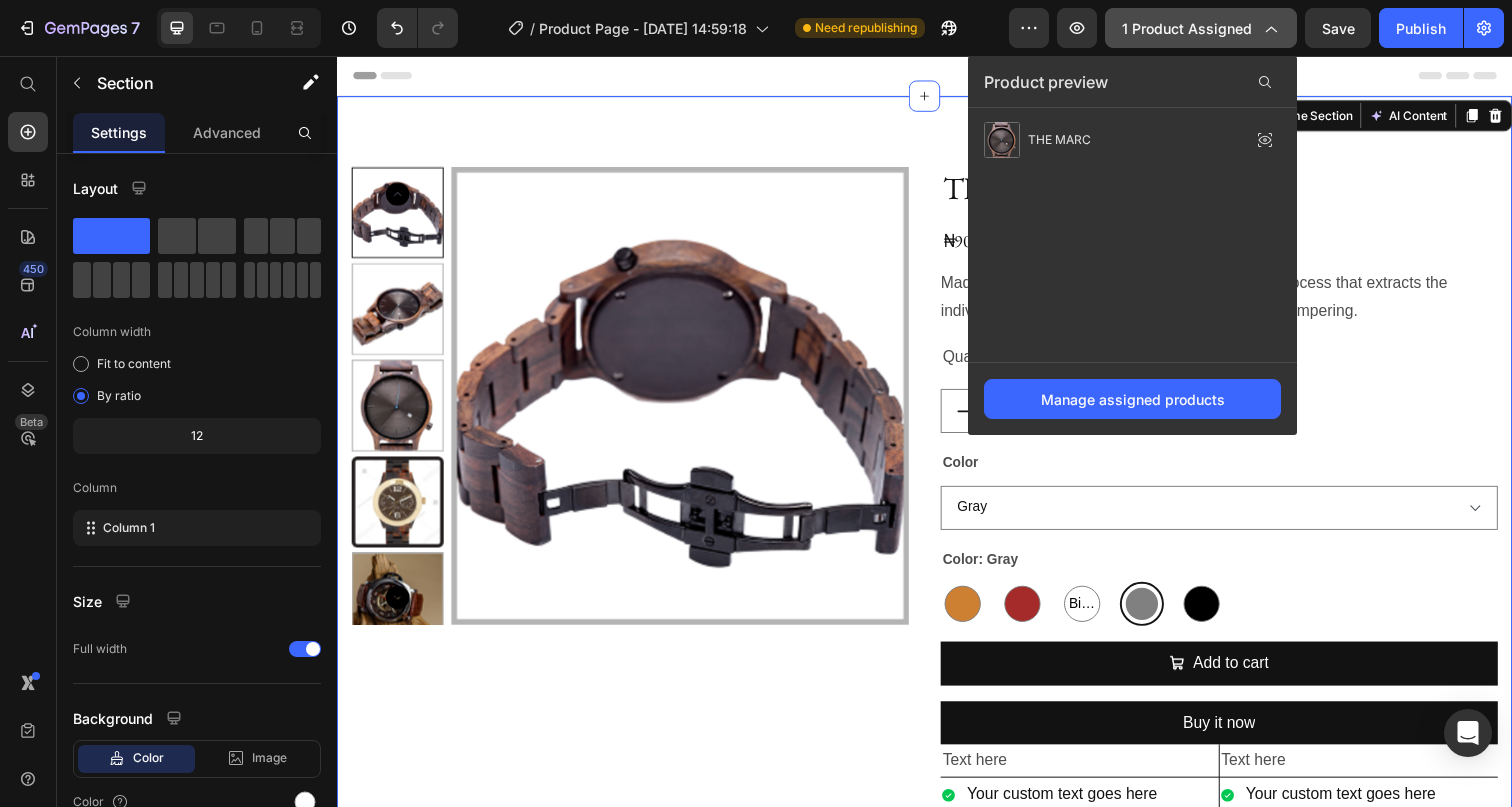 click on "1 product assigned" 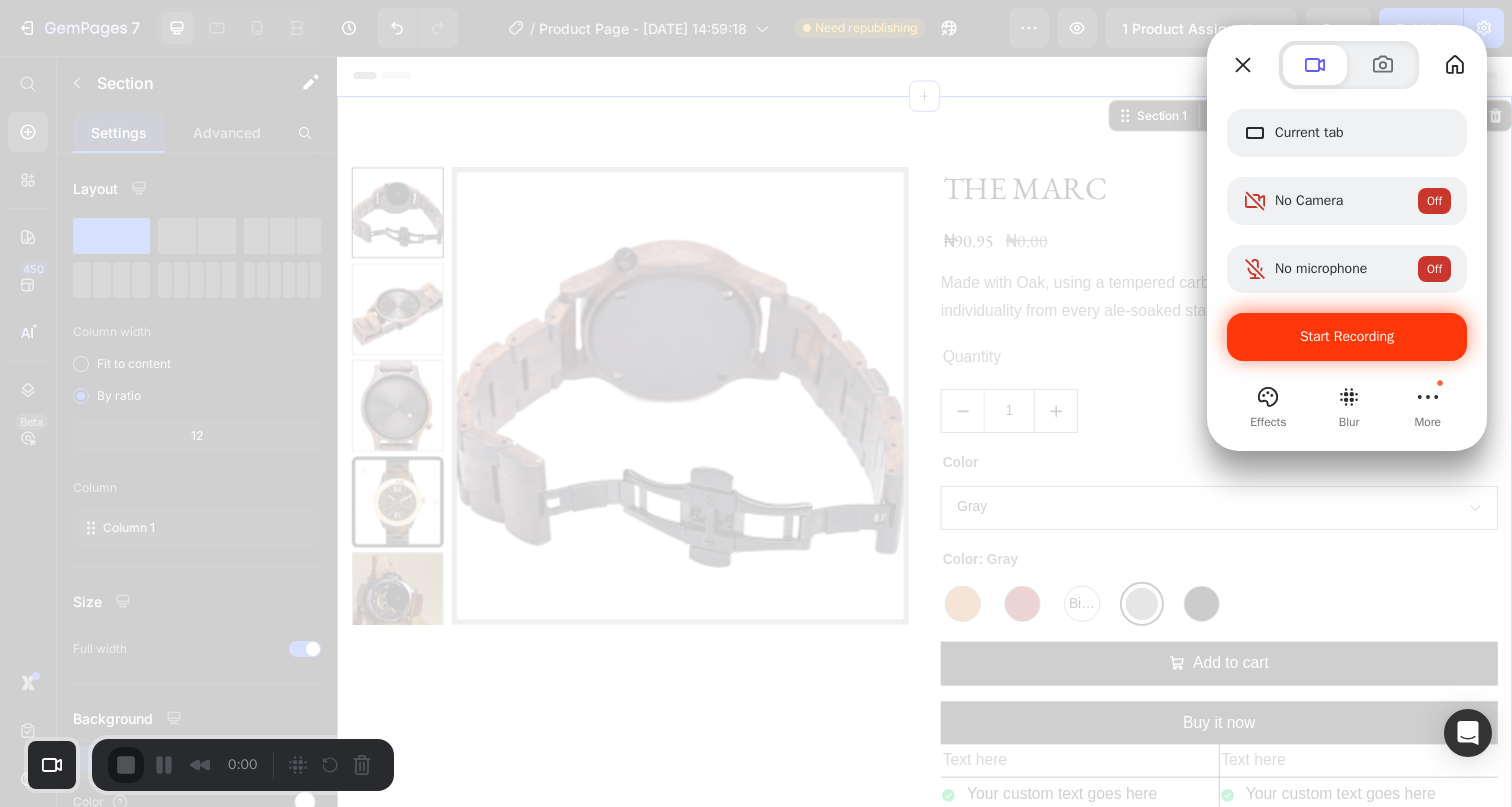click on "Start Recording" at bounding box center [1347, 336] 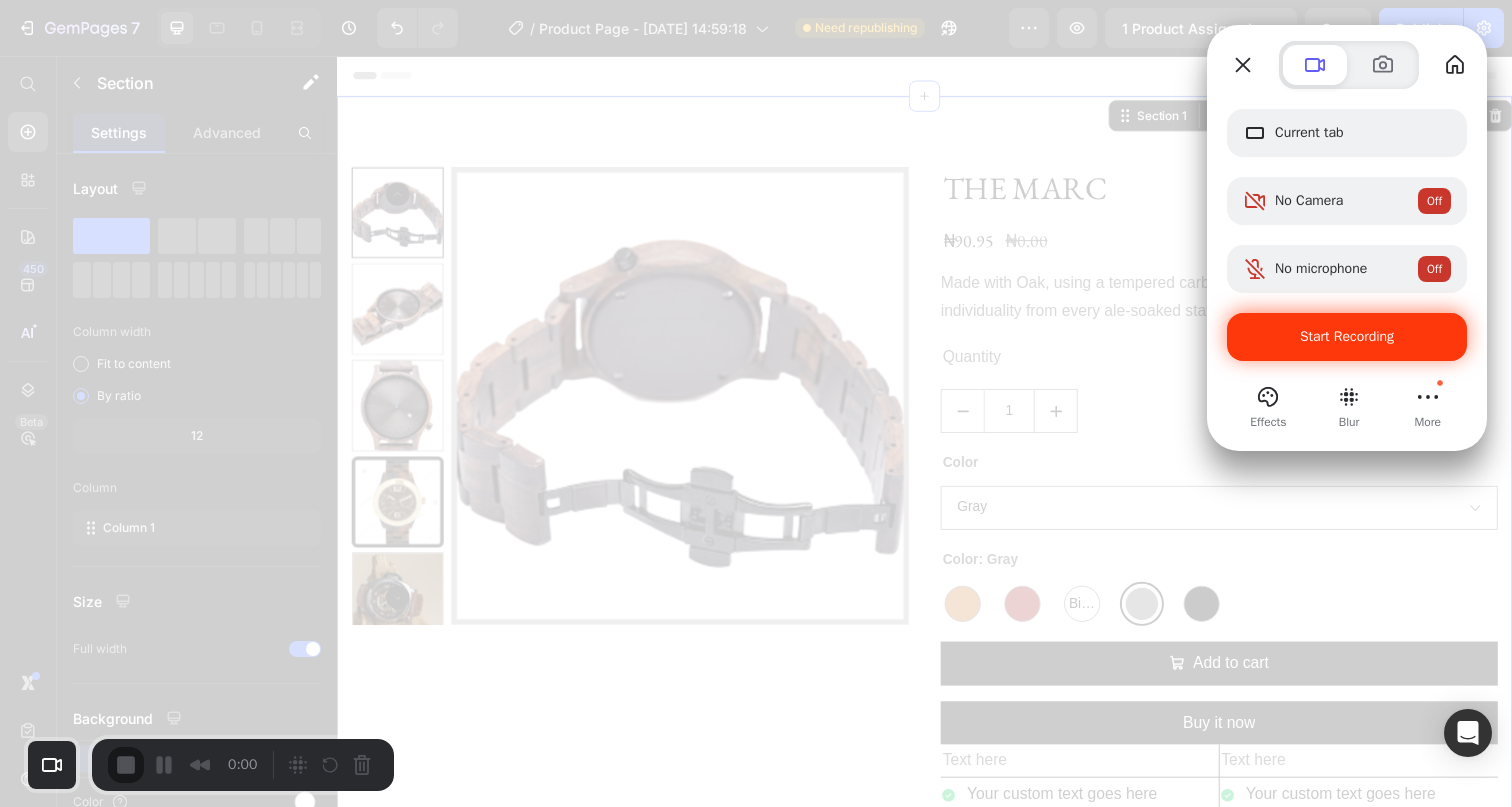 click on "Yes, proceed" at bounding box center [423, 1804] 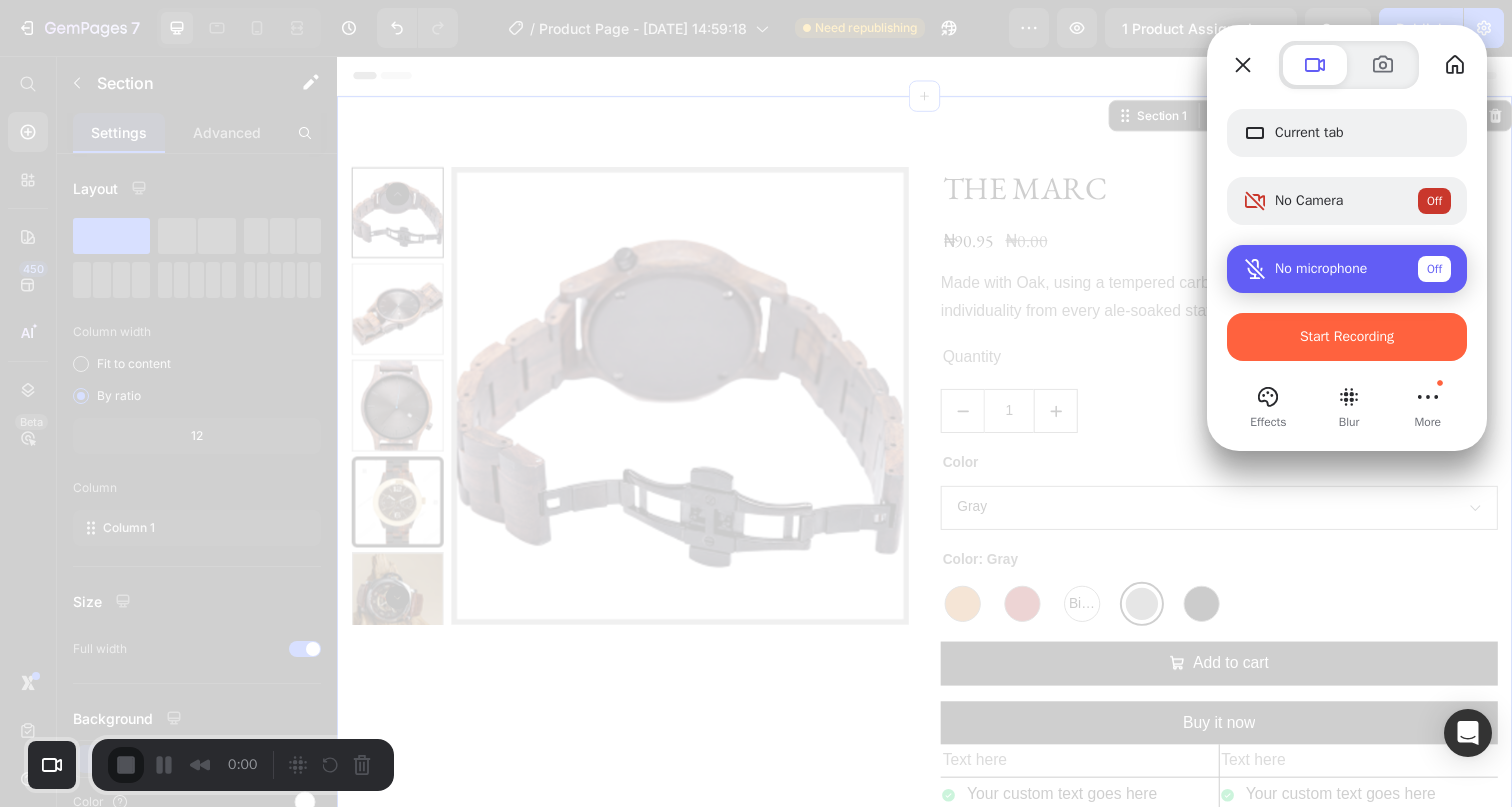 click on "No microphone" at bounding box center (1321, 269) 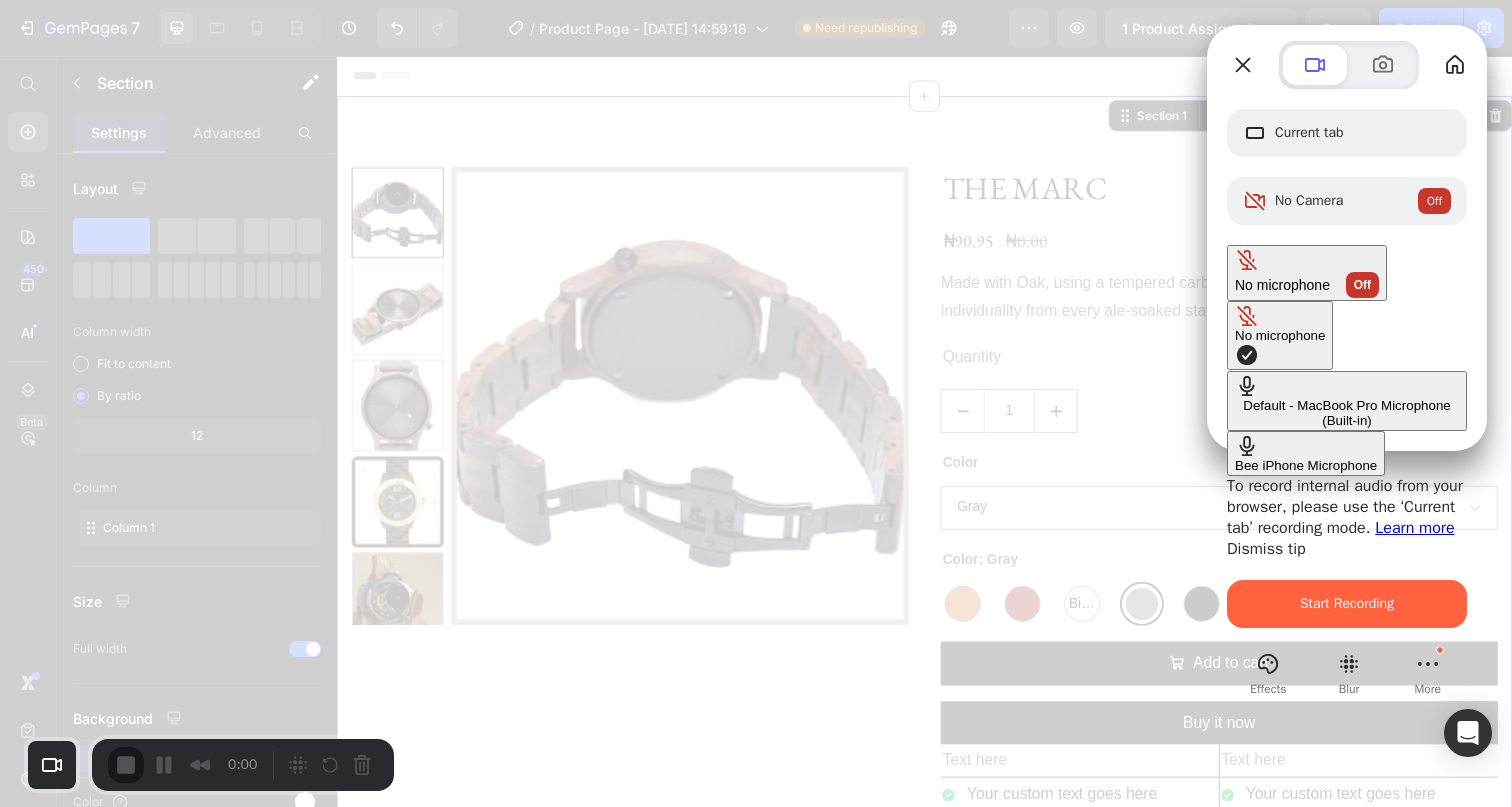 click on "Default - MacBook Pro Microphone (Built-in)" at bounding box center (1347, 413) 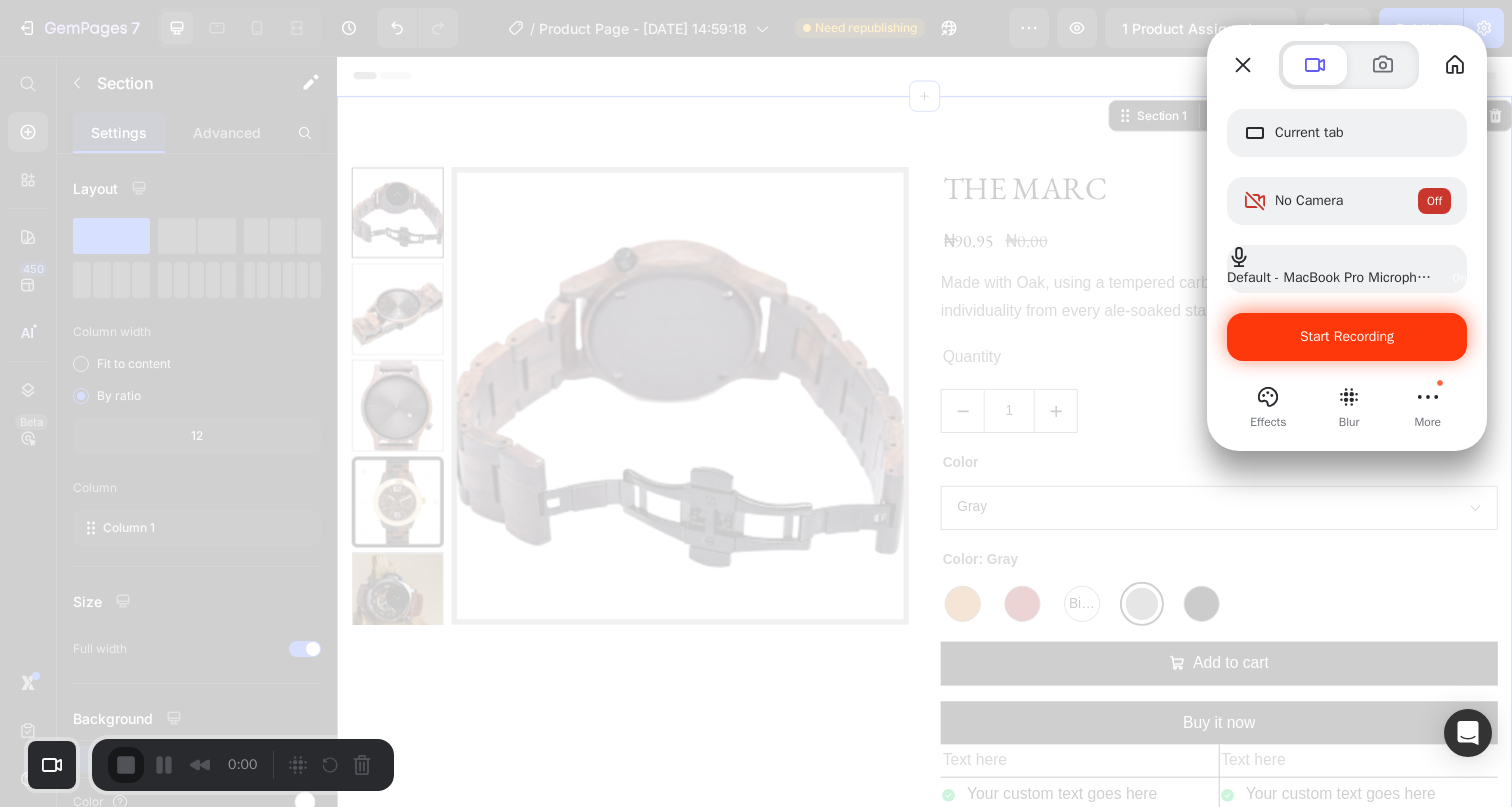 click on "Start Recording" at bounding box center (1347, 336) 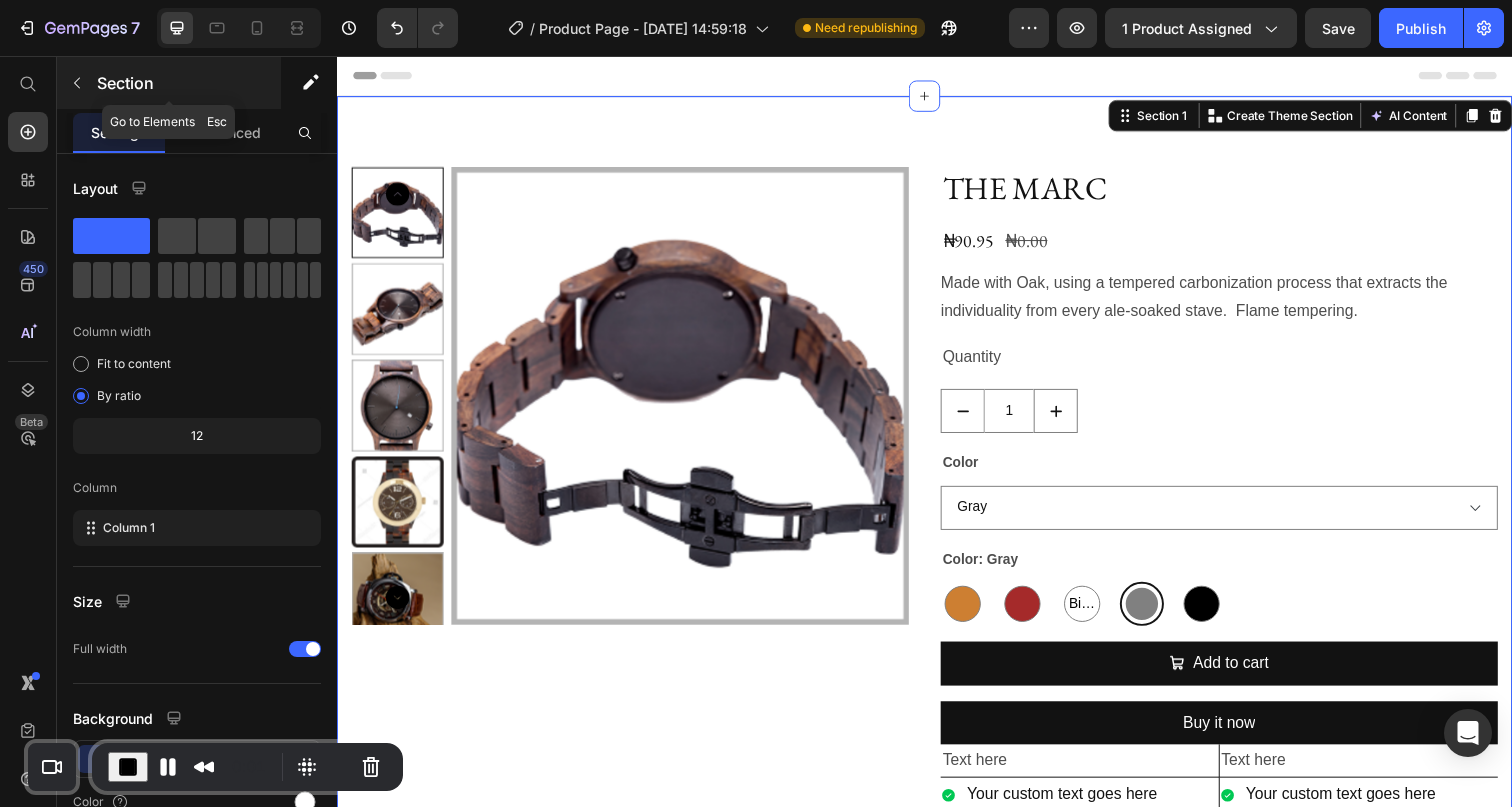 click at bounding box center (77, 83) 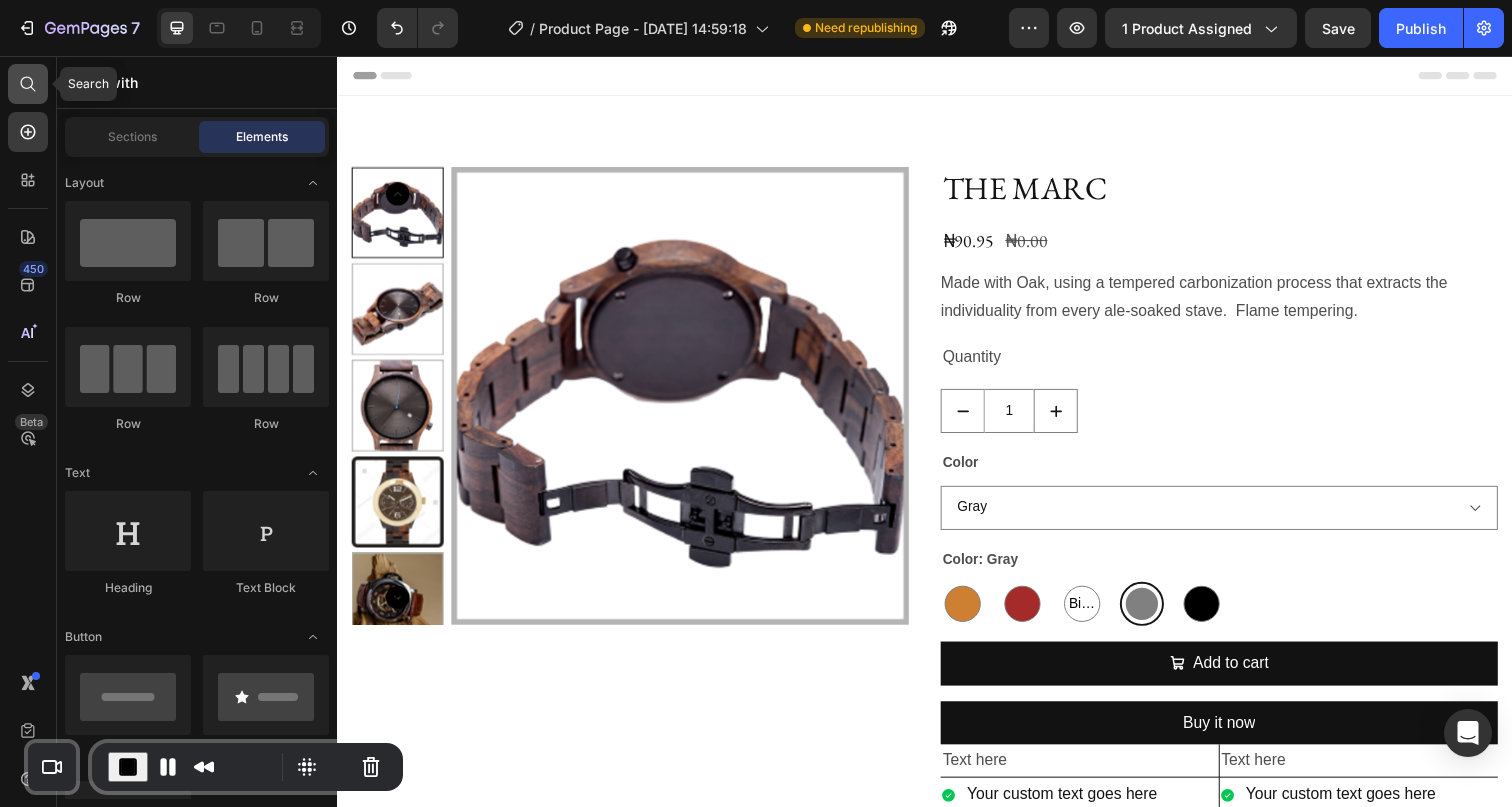 click 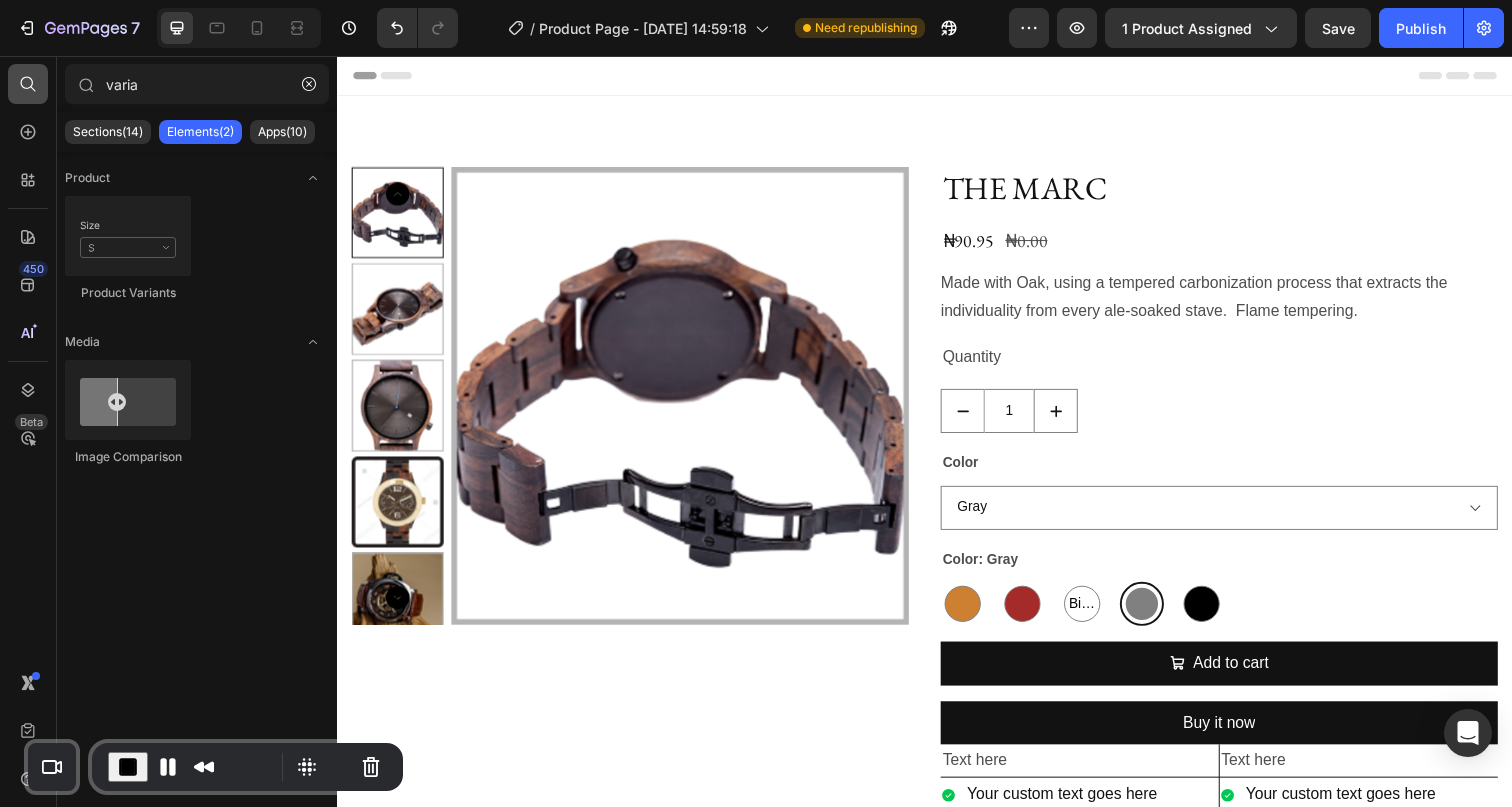 click 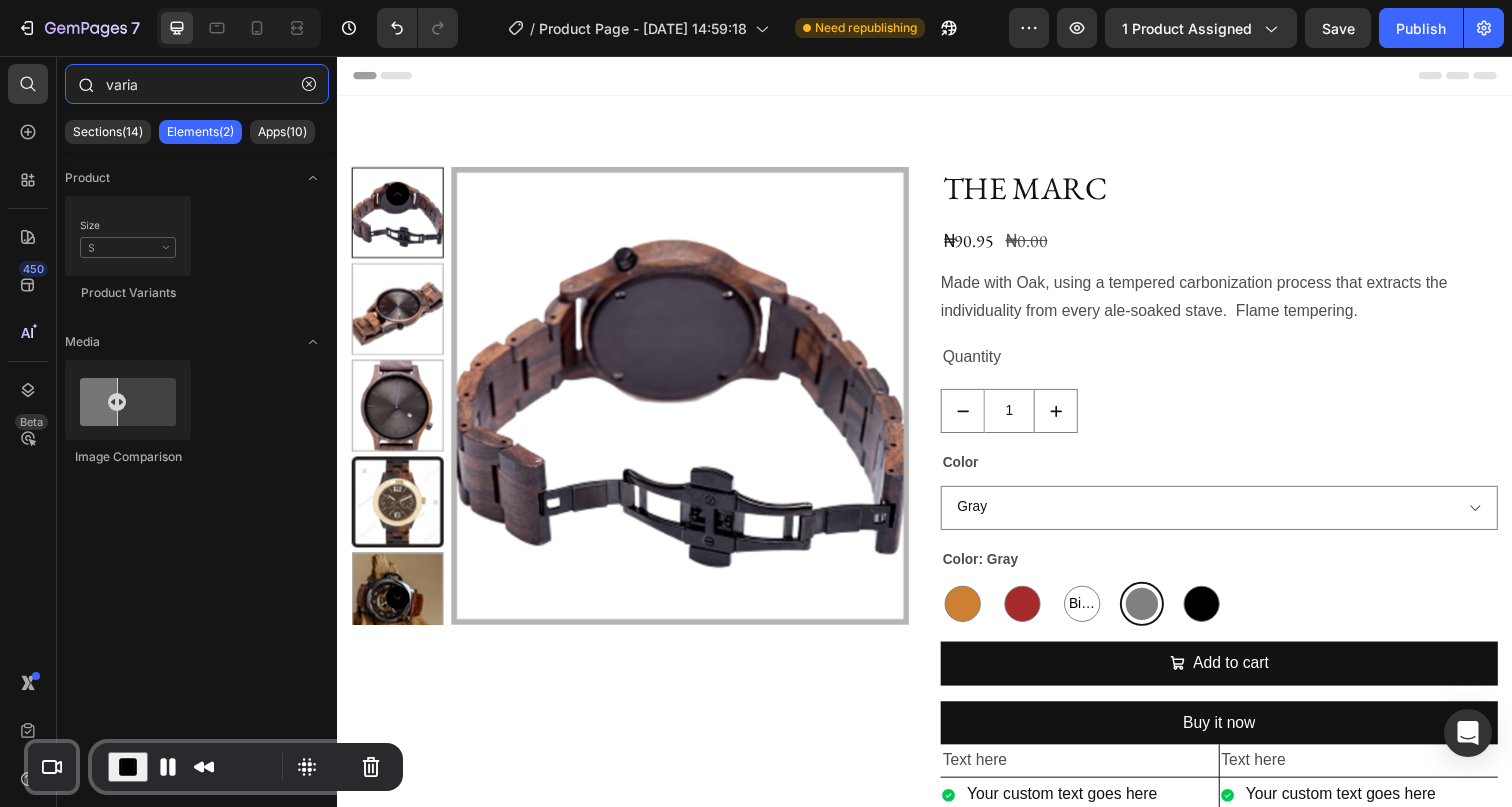 click on "varia" at bounding box center (197, 84) 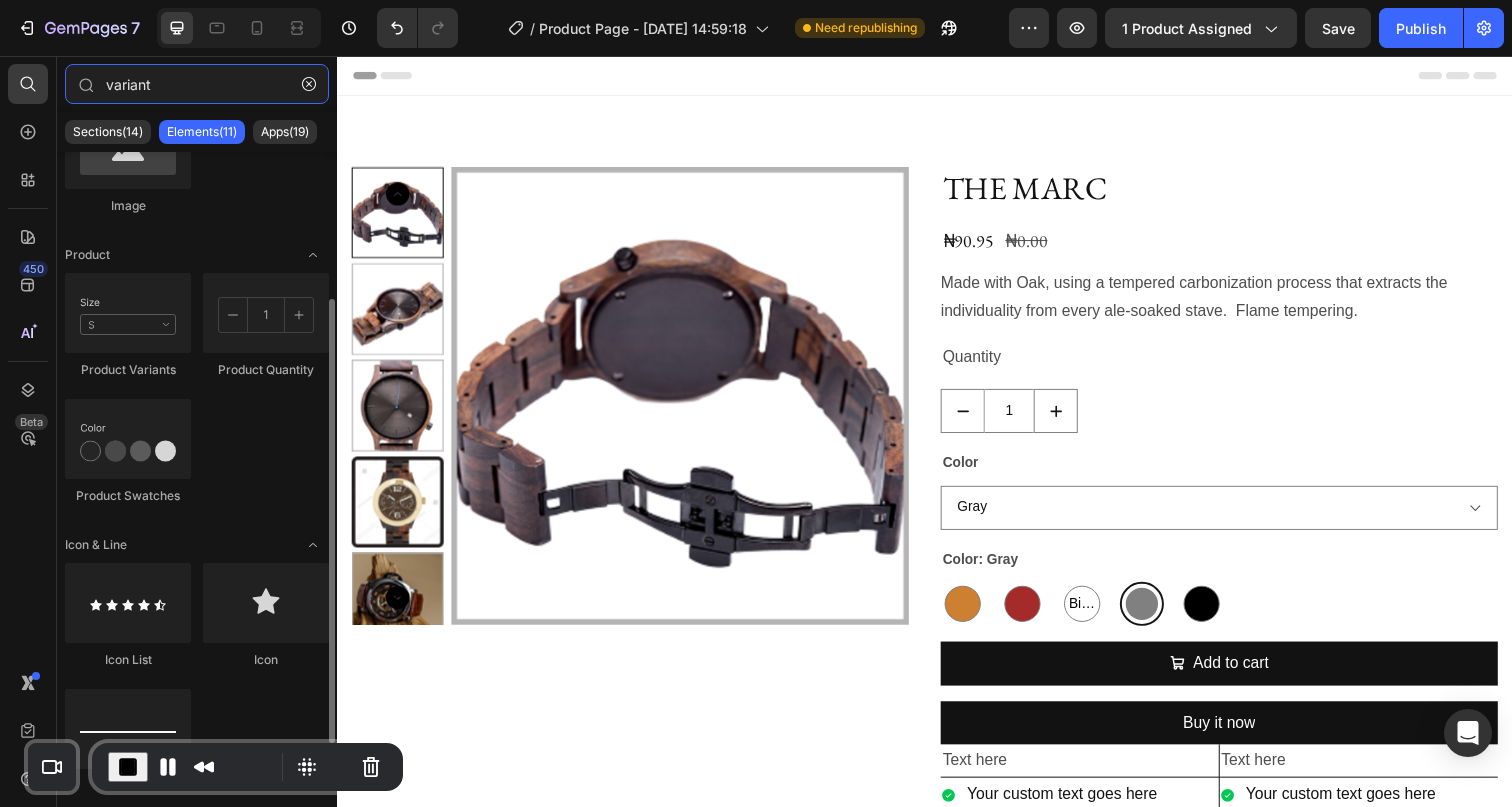 scroll, scrollTop: 219, scrollLeft: 0, axis: vertical 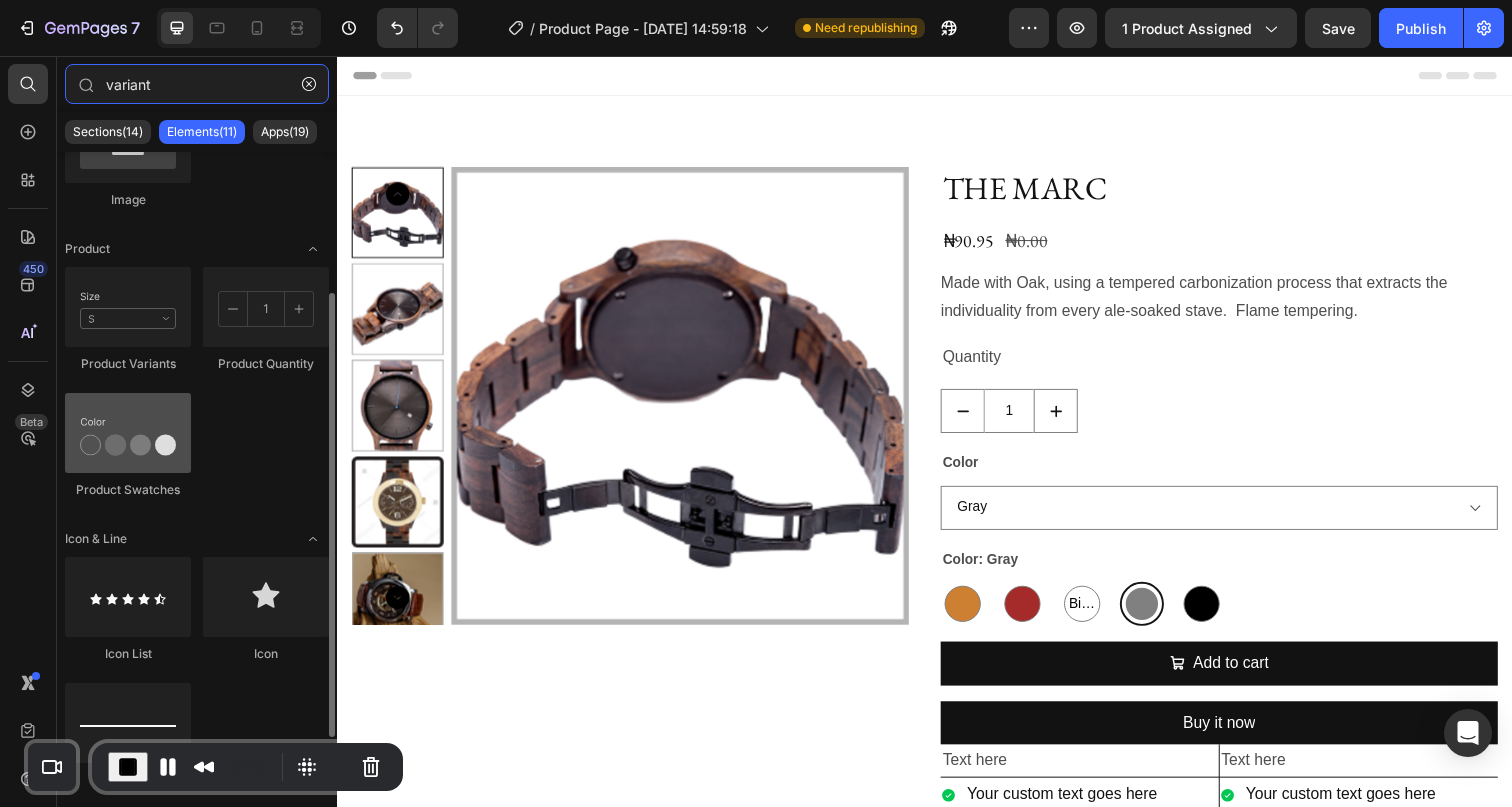 type on "variant" 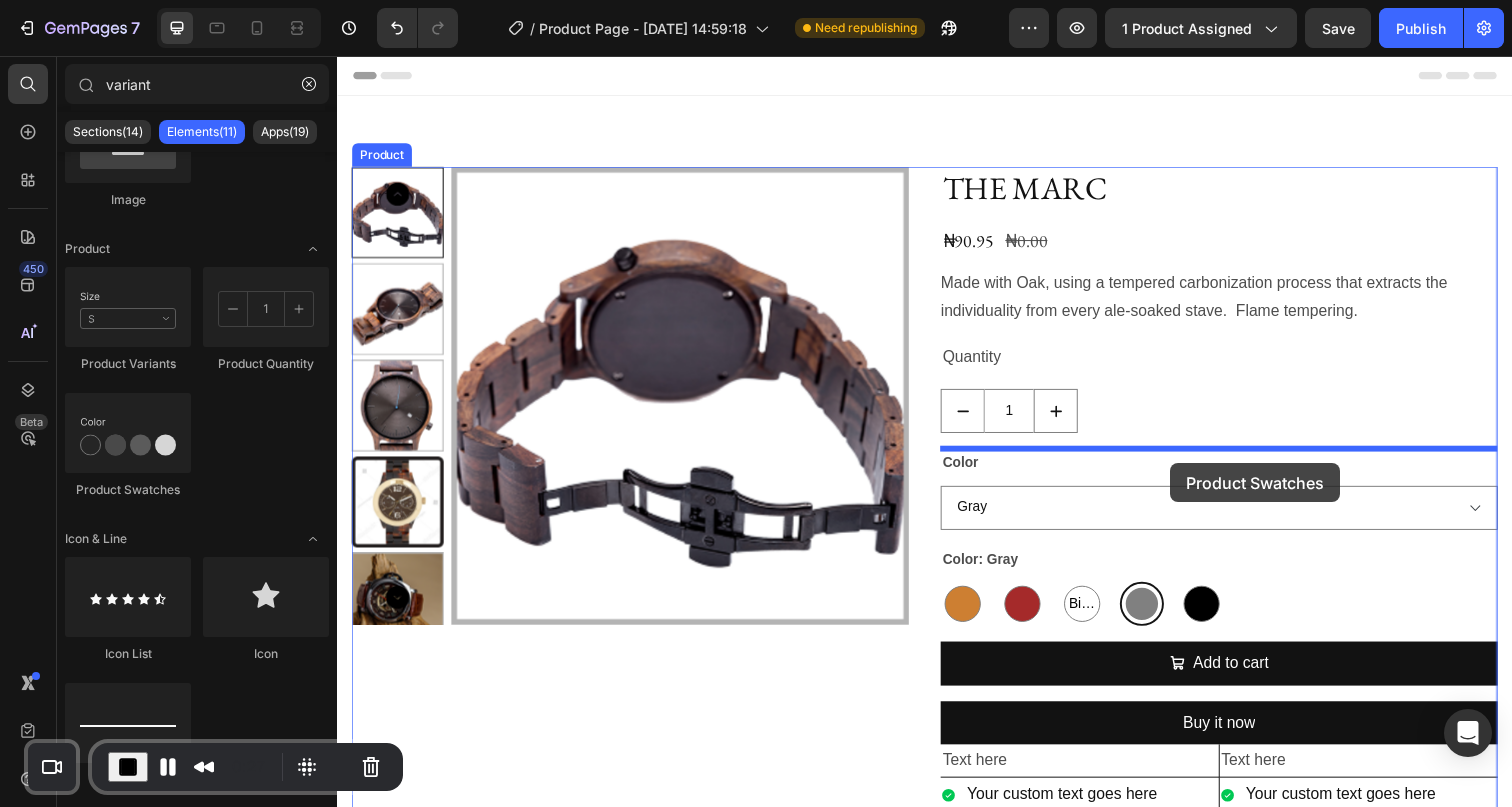 drag, startPoint x: 475, startPoint y: 495, endPoint x: 1188, endPoint y: 472, distance: 713.37085 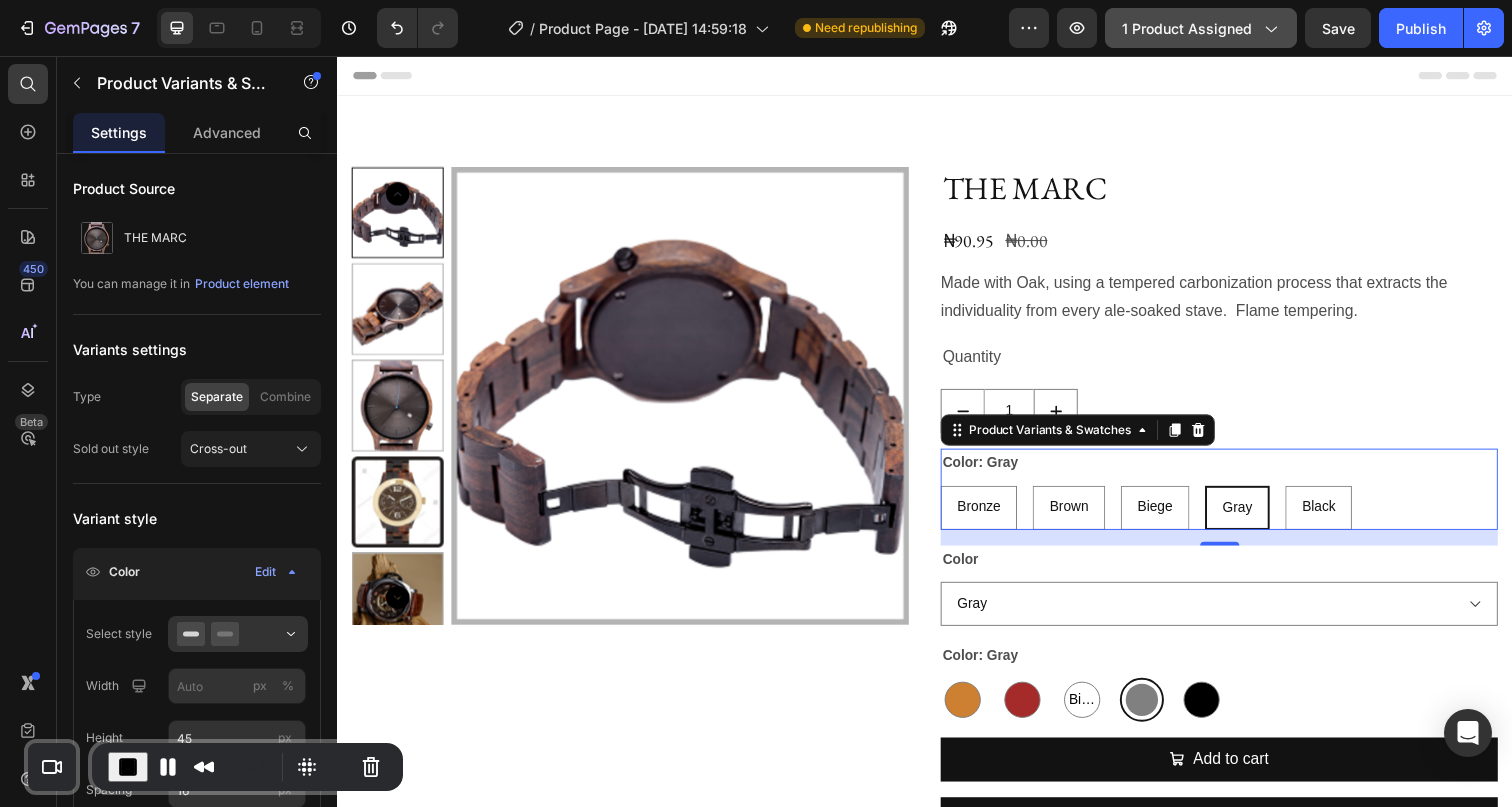 click on "1 product assigned" 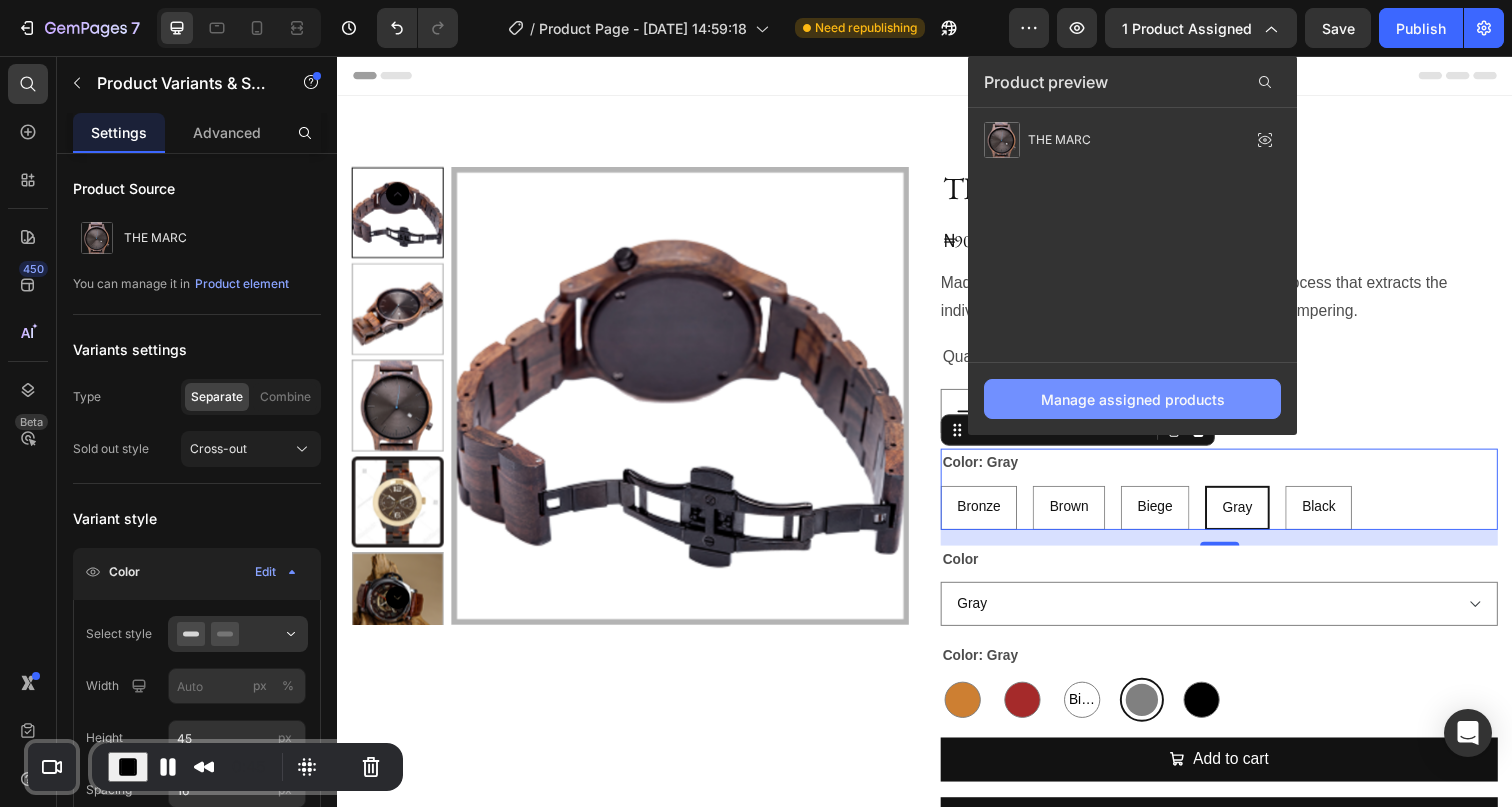 click on "Manage assigned products" at bounding box center [1133, 399] 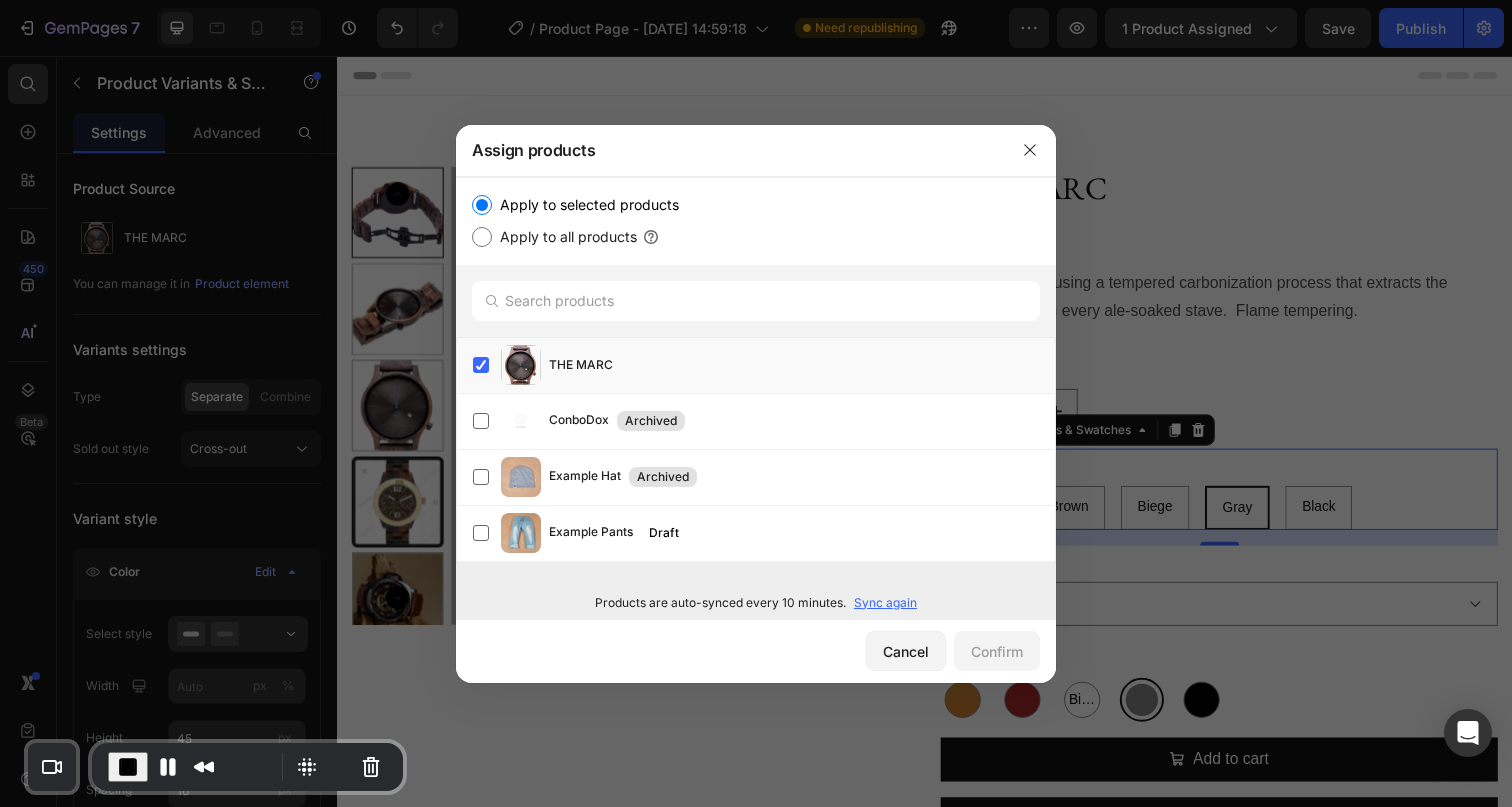 click on "Sync again" at bounding box center (885, 603) 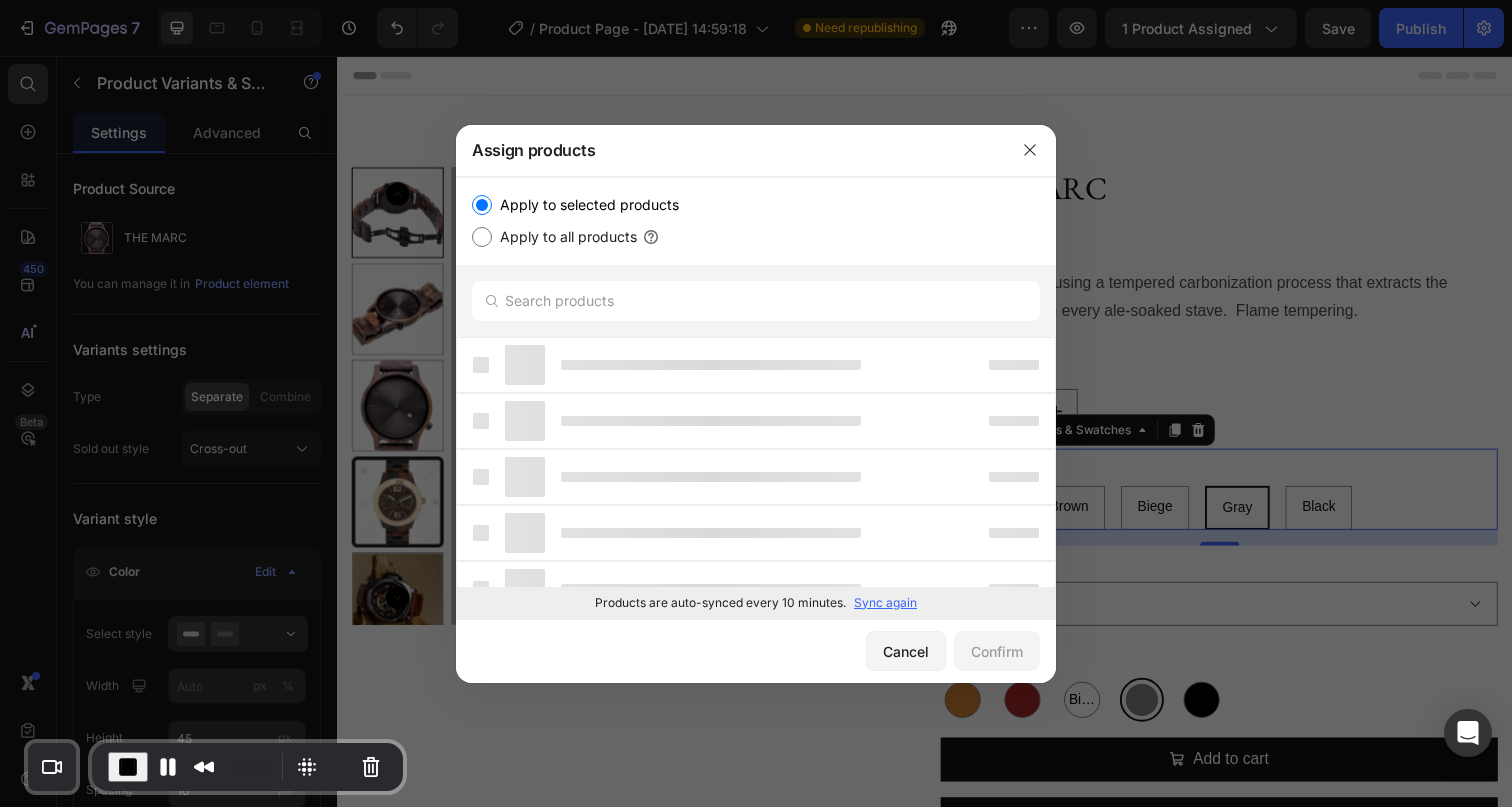 select on "Gray" 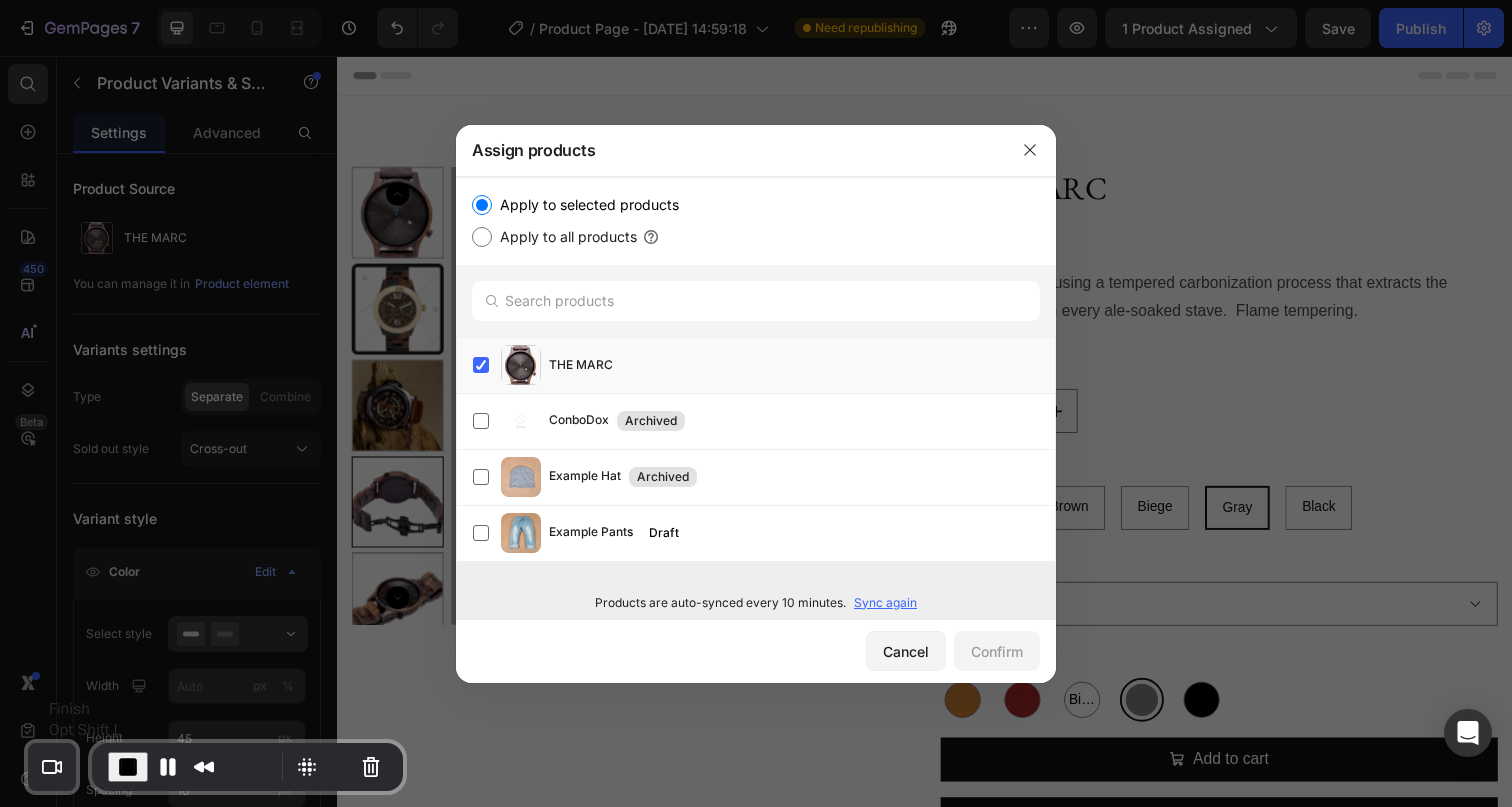 click at bounding box center [128, 767] 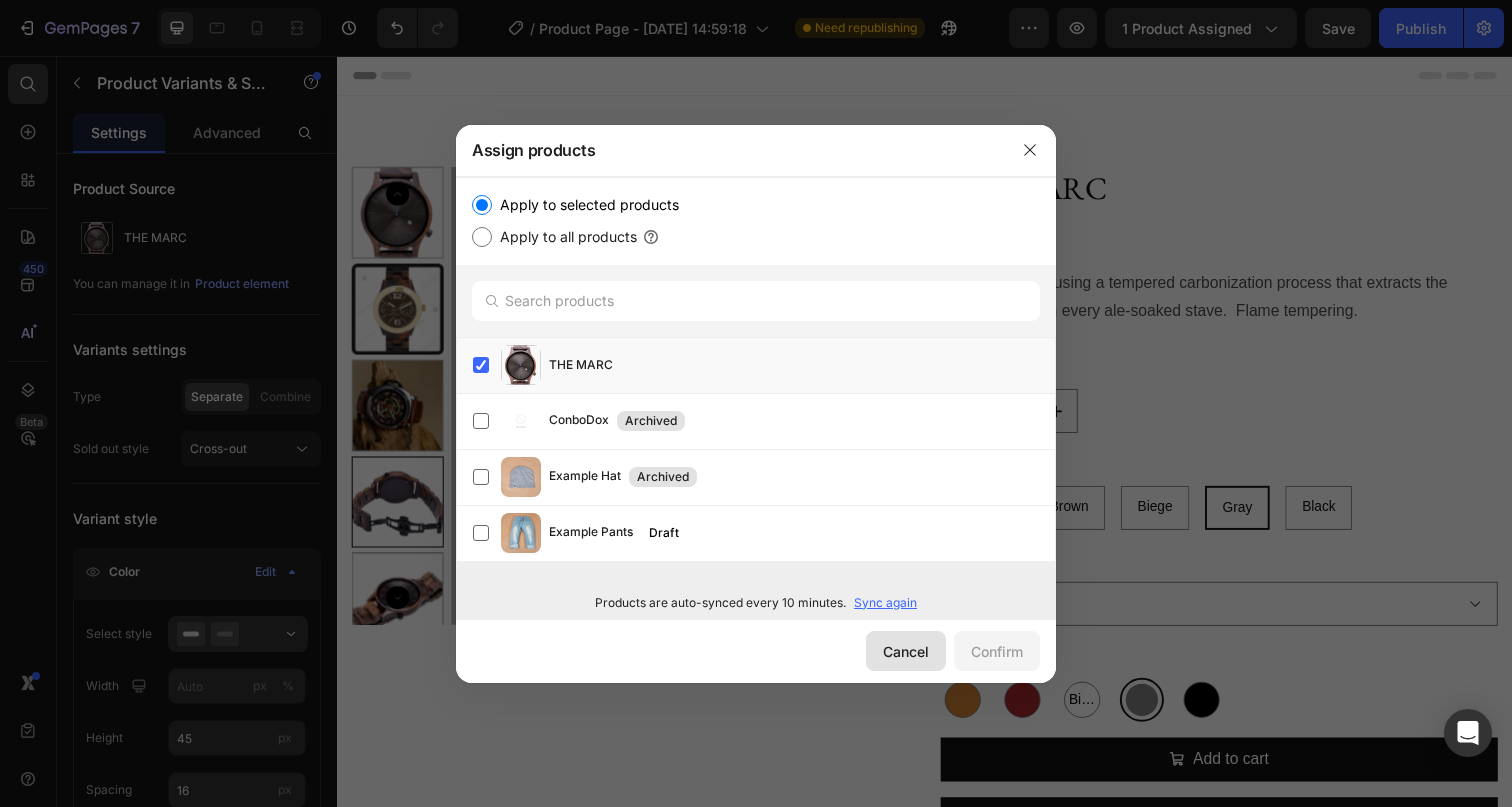 click on "Cancel" 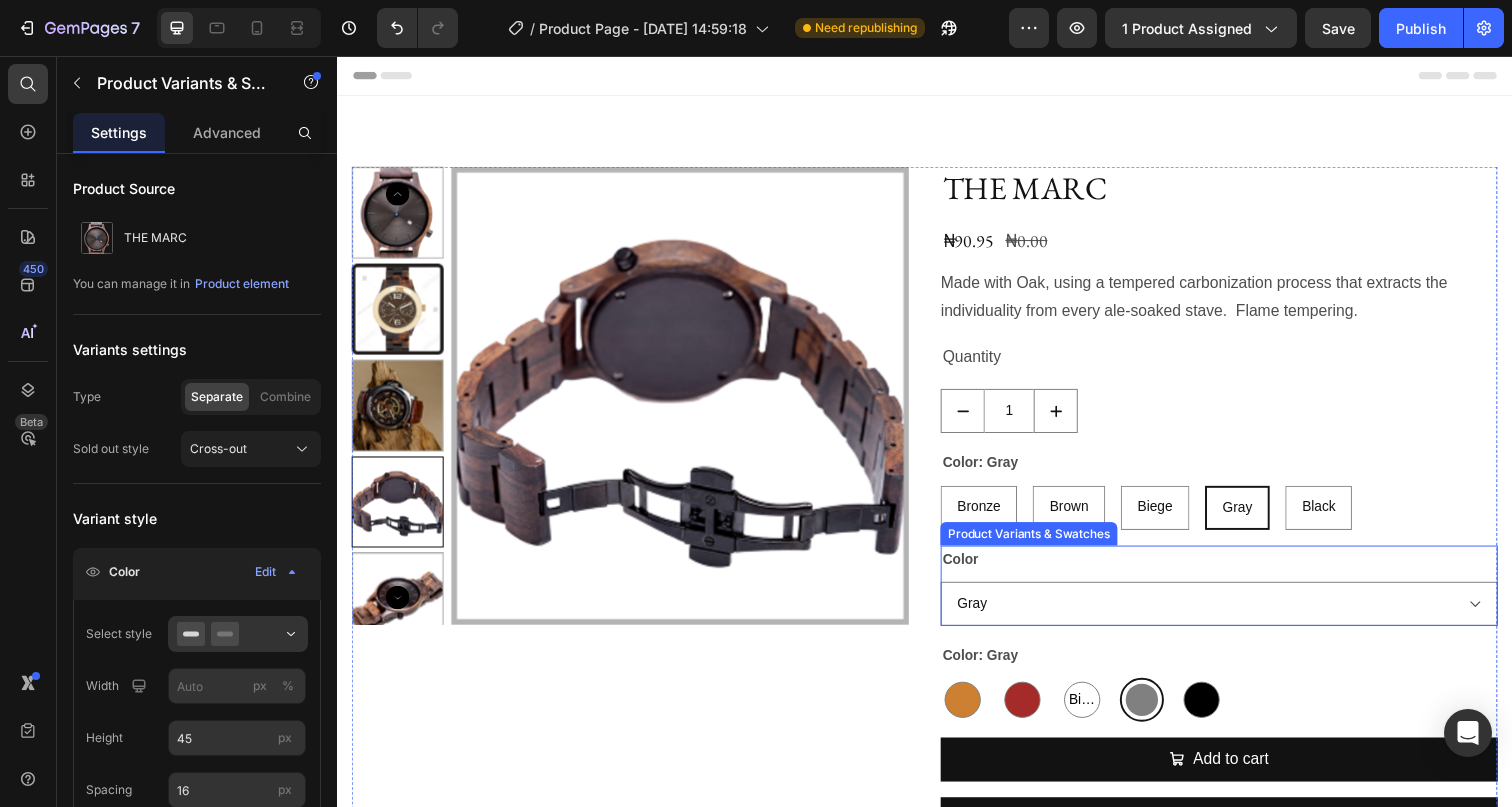 click on "Color Bronze Brown Biege Gray Black" at bounding box center (1237, 597) 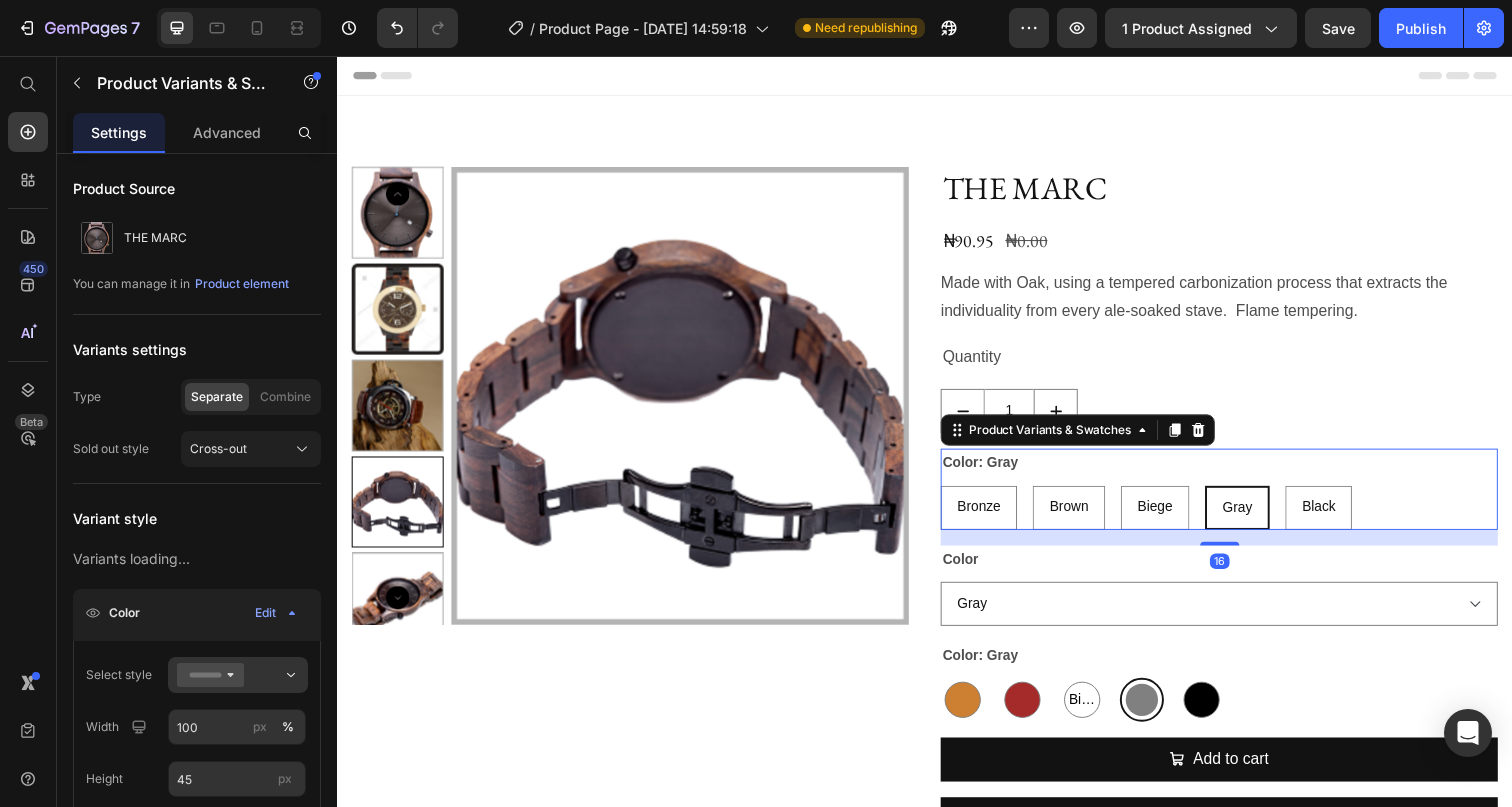 click on "Color: Gray Bronze Bronze Bronze Brown Brown Brown Biege Biege Biege Gray [PERSON_NAME] Black Black Black" at bounding box center [1237, 498] 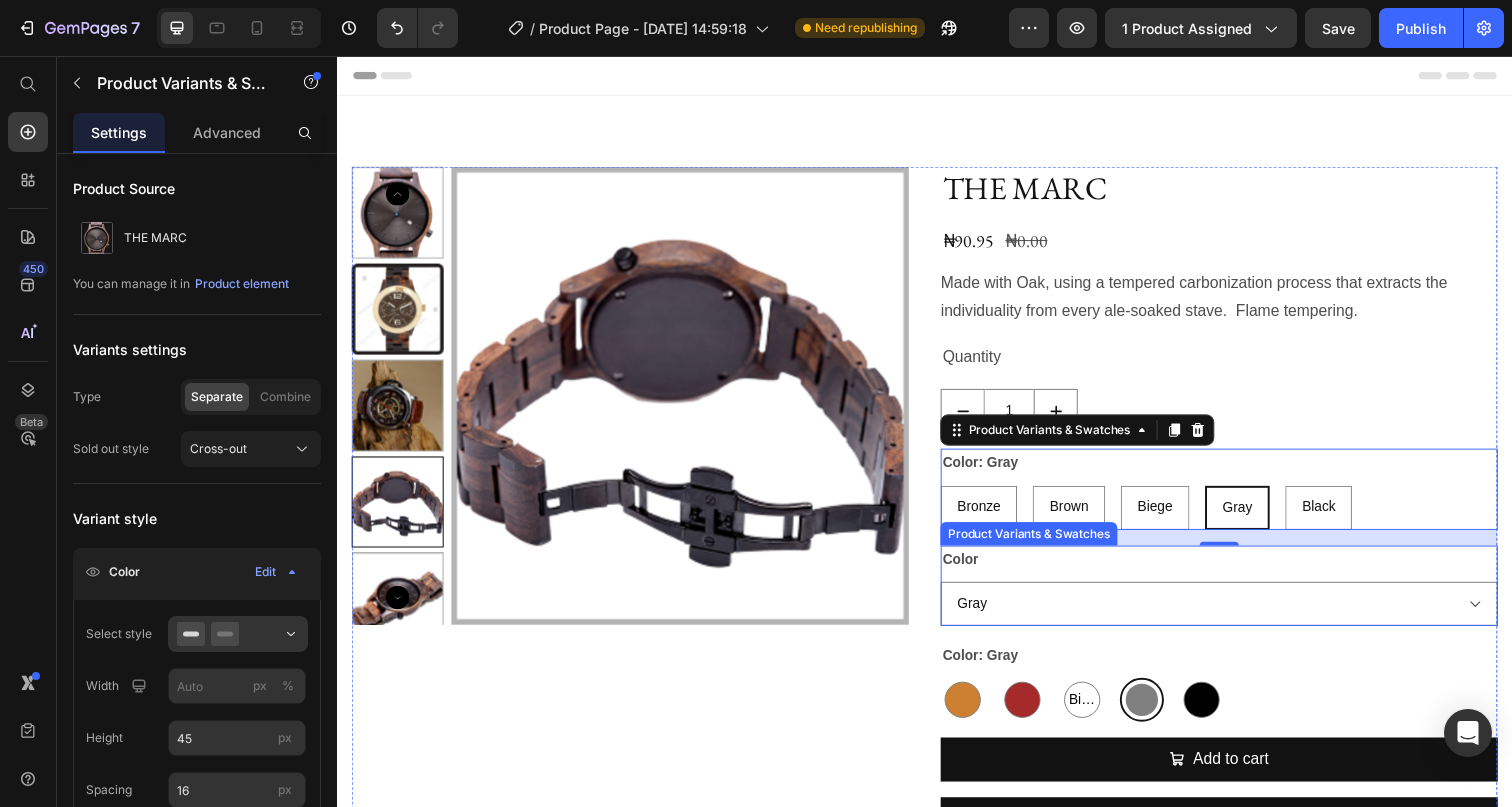 click on "Color Bronze Brown Biege Gray Black" at bounding box center [1237, 597] 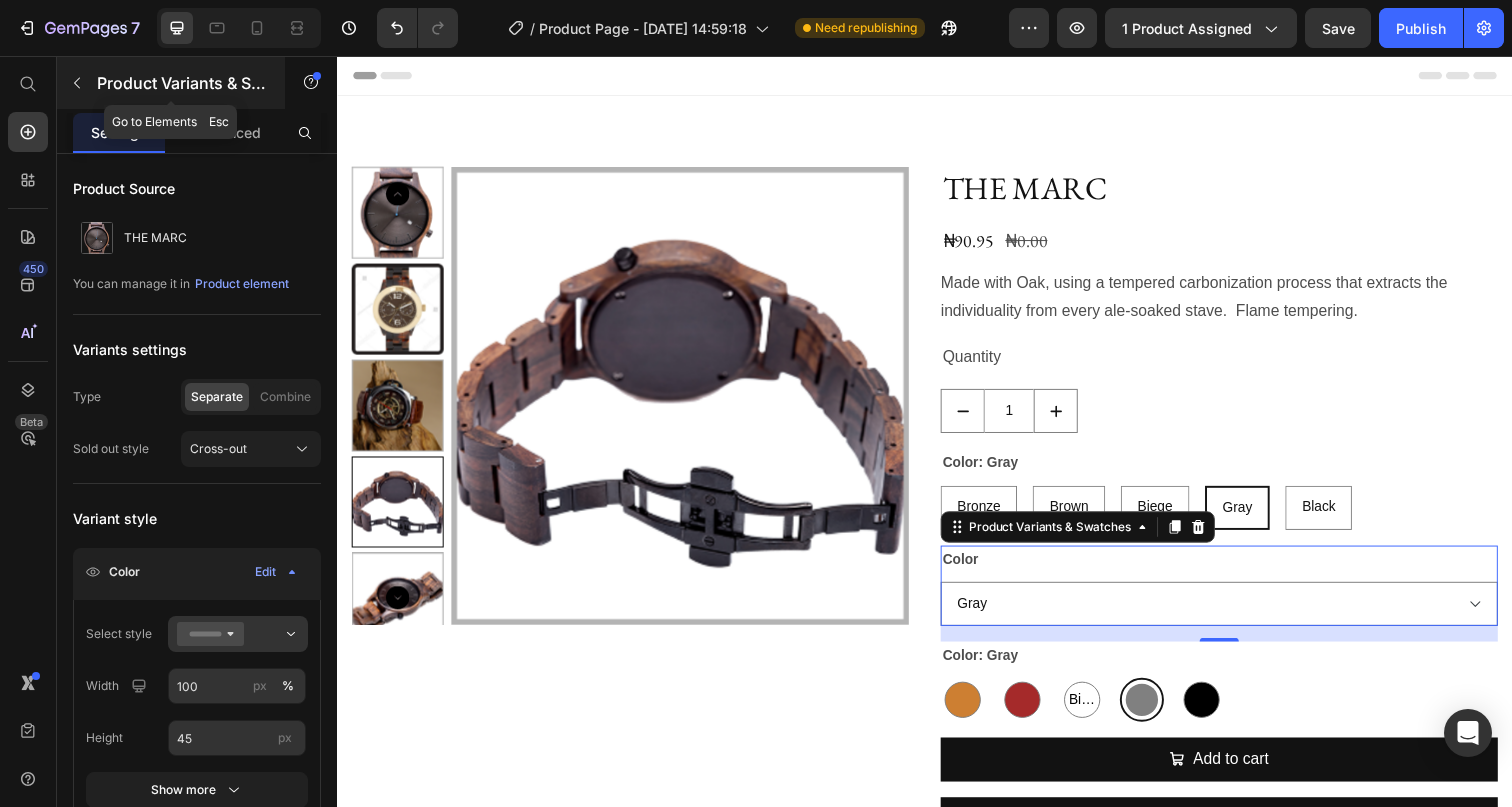 click on "Product Variants & Swatches" at bounding box center [171, 83] 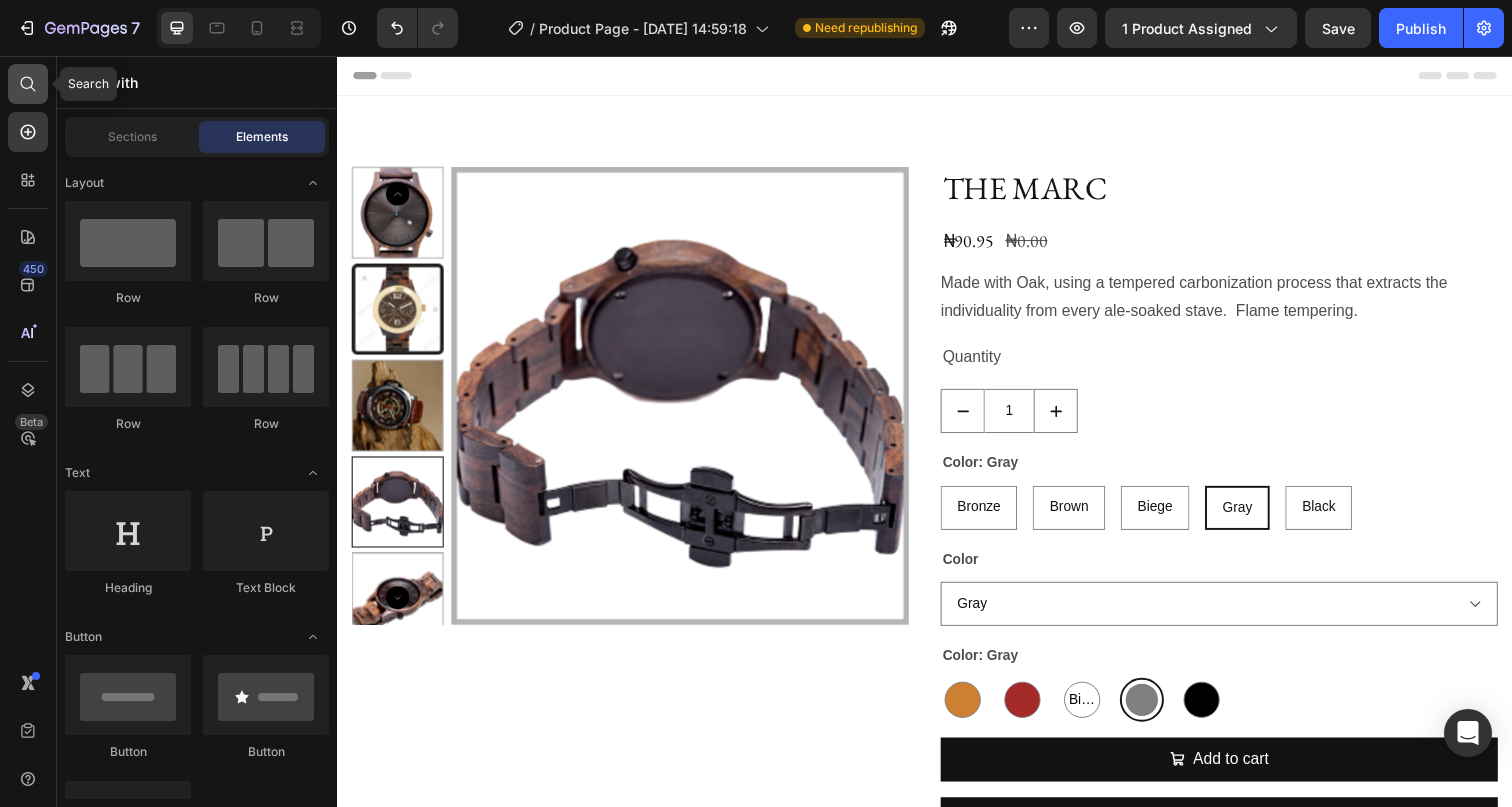 click 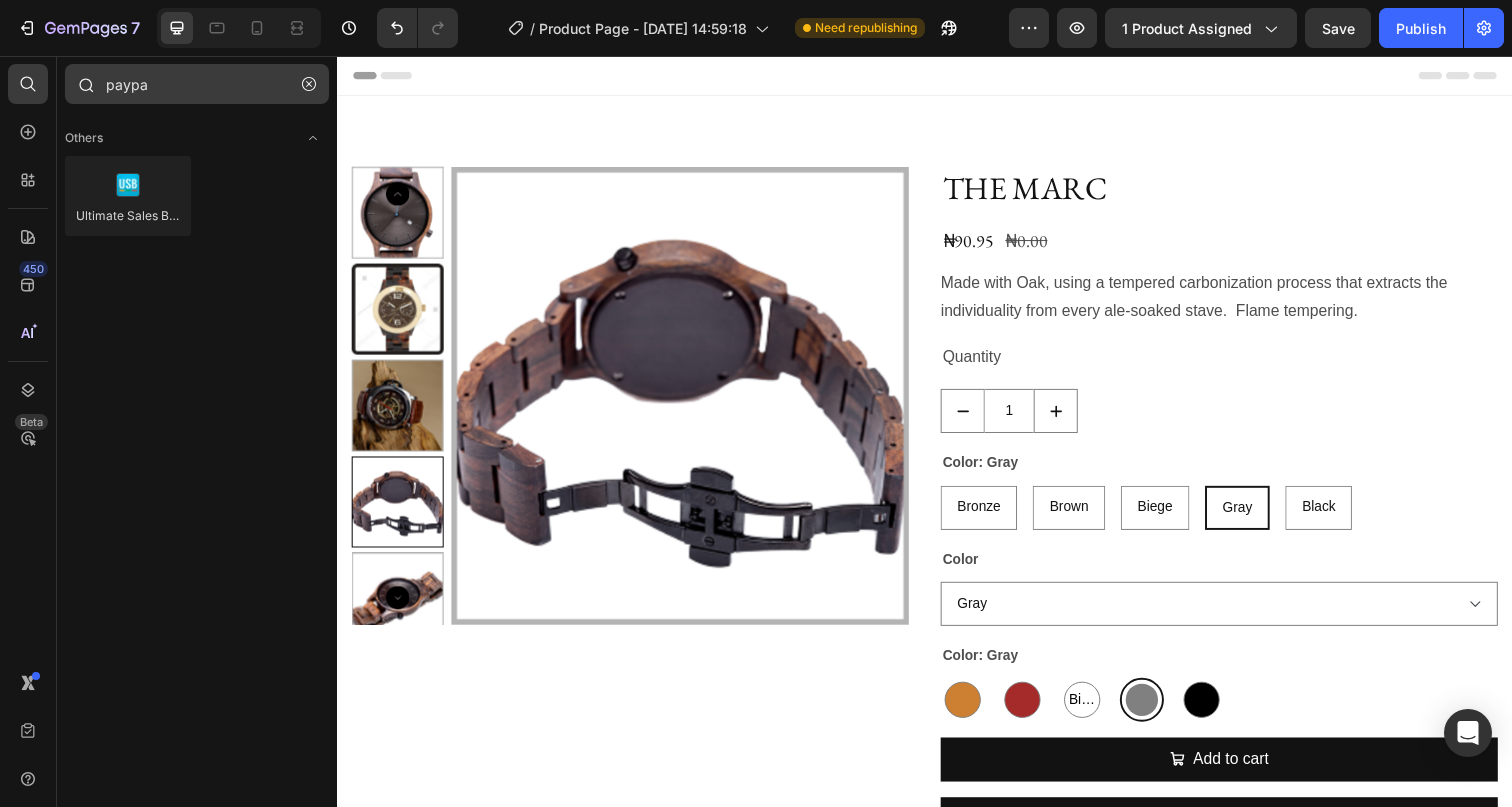 type on "paypal" 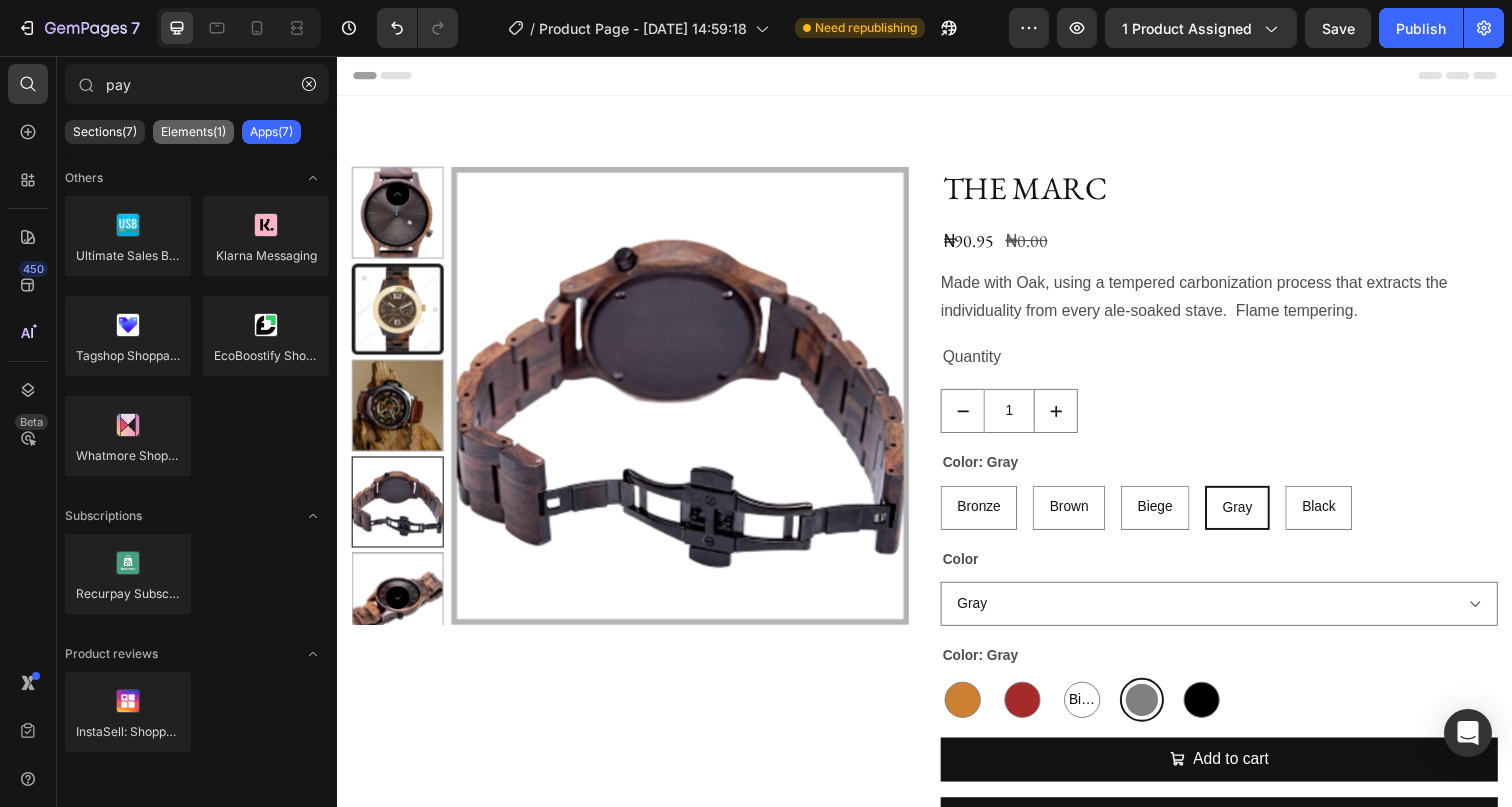 type on "pay" 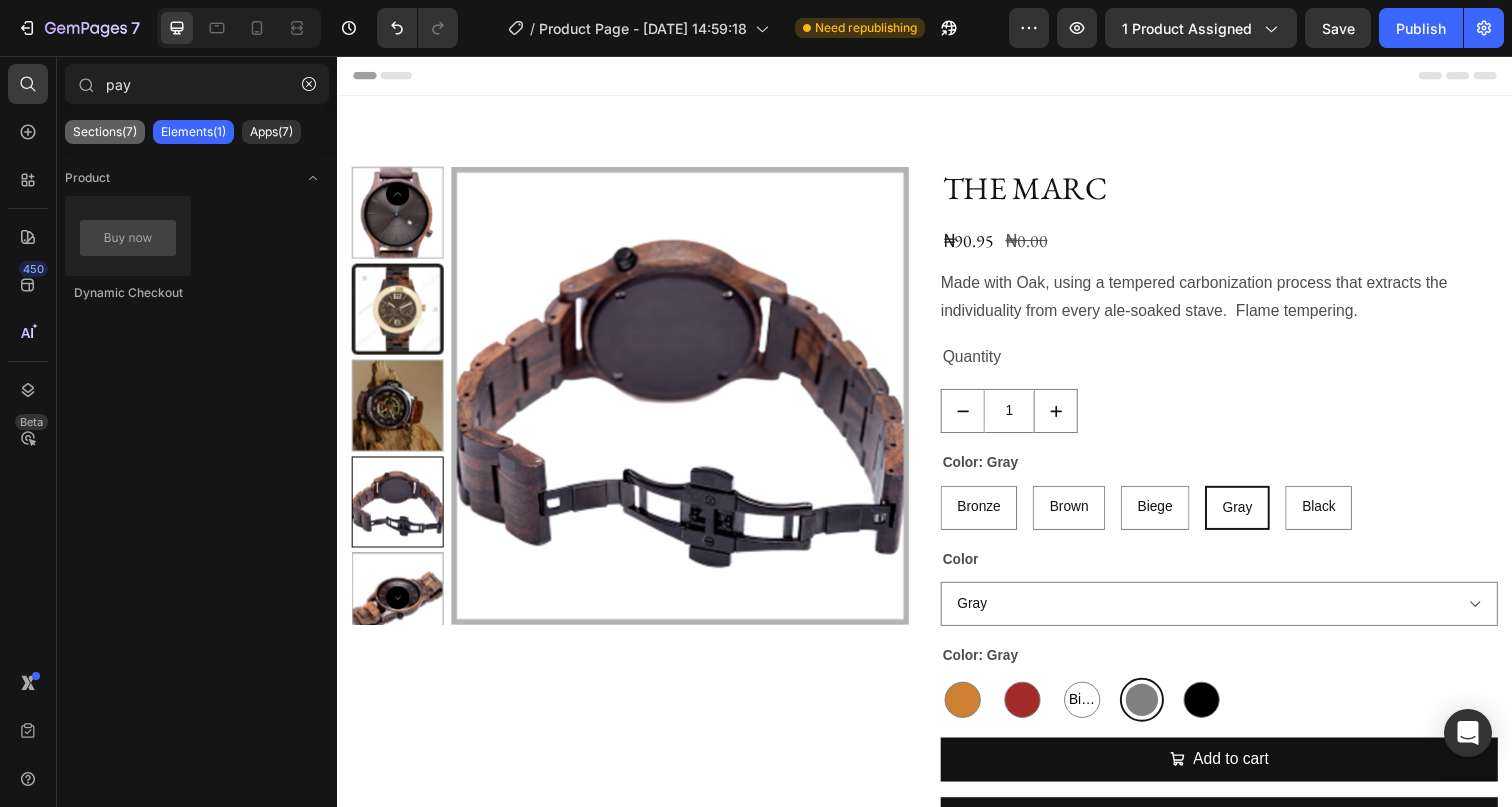 click on "Sections(7)" at bounding box center [105, 132] 